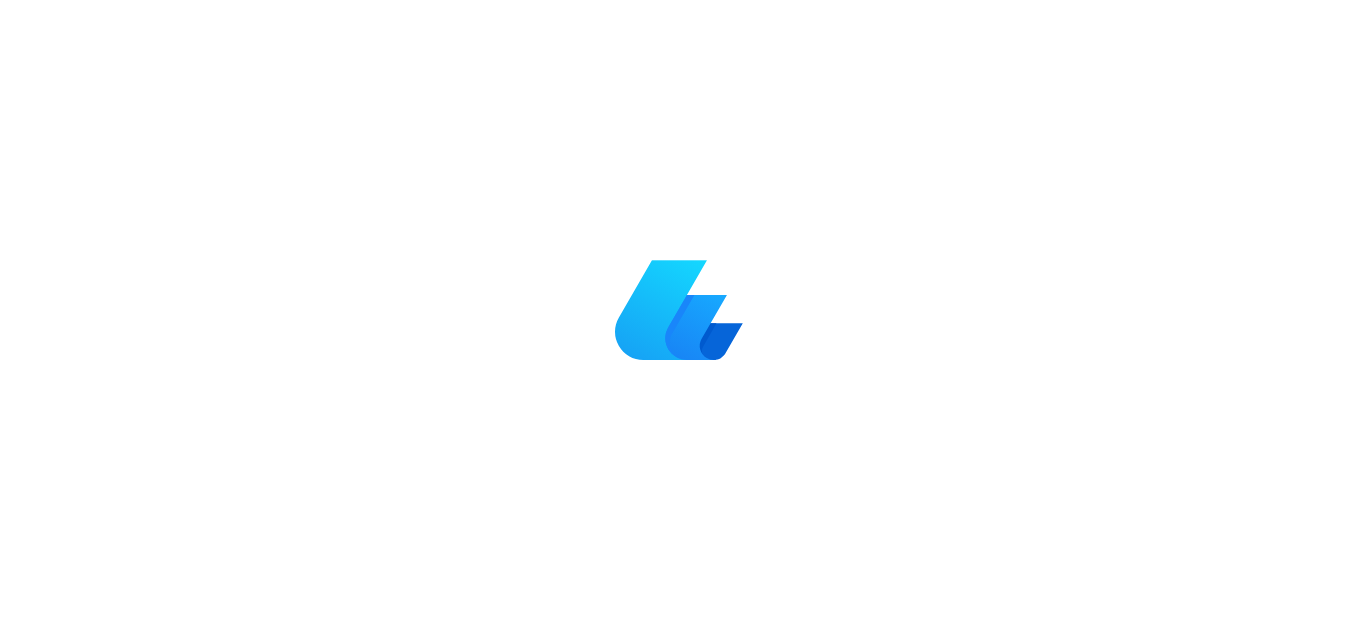 scroll, scrollTop: 0, scrollLeft: 0, axis: both 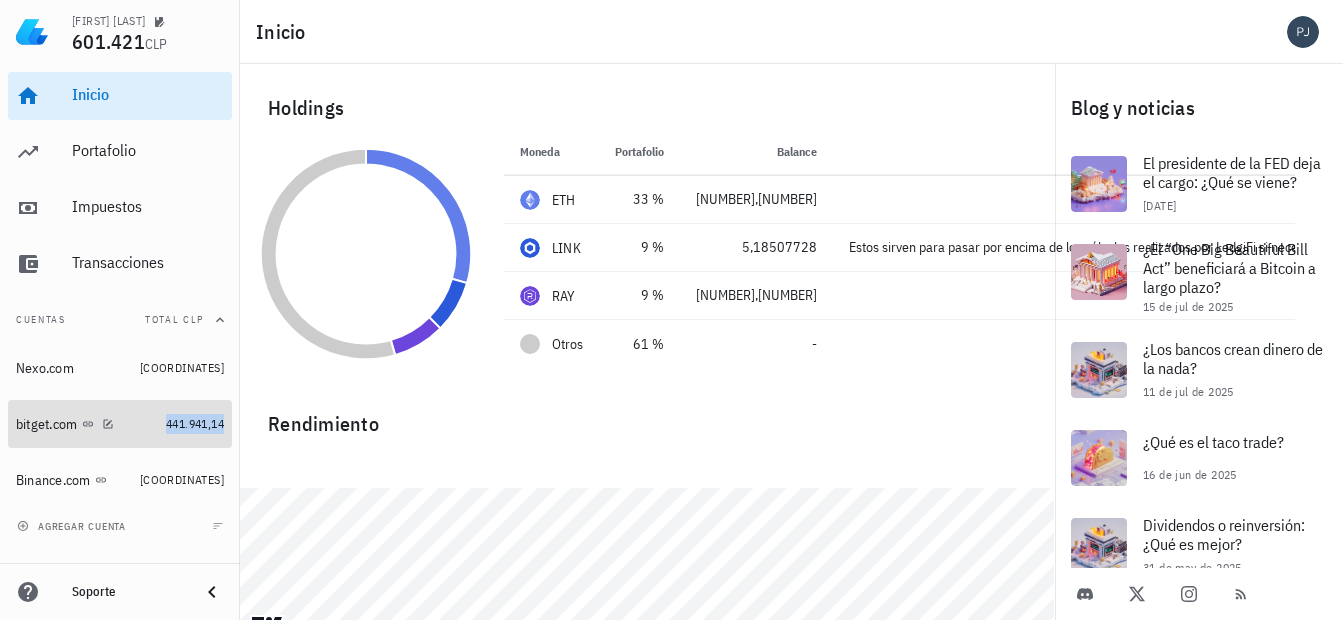 click on "441.941,14" at bounding box center (195, 423) 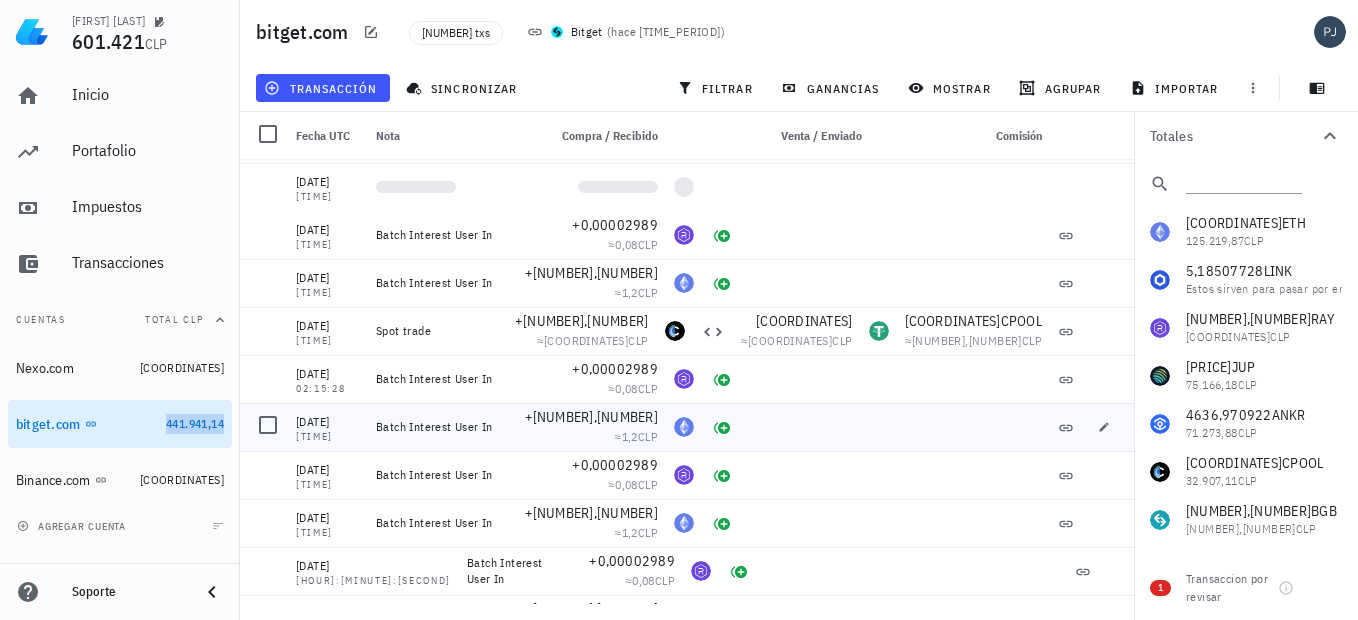 scroll, scrollTop: 1800, scrollLeft: 0, axis: vertical 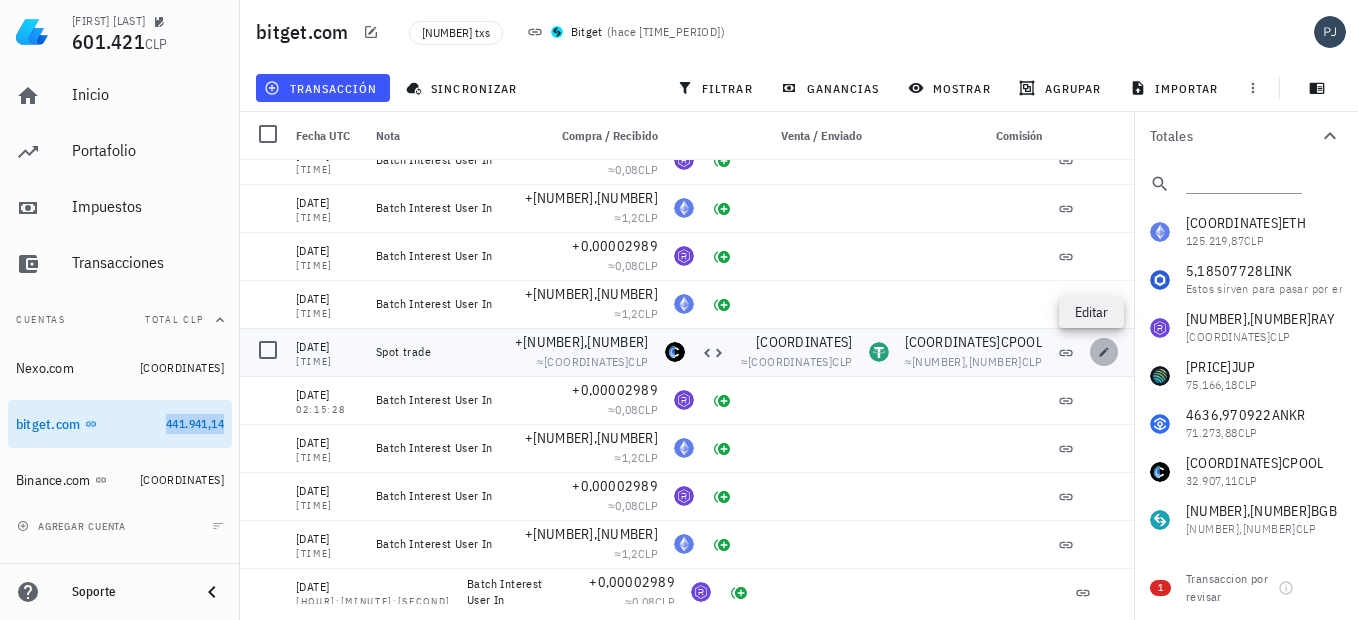 click 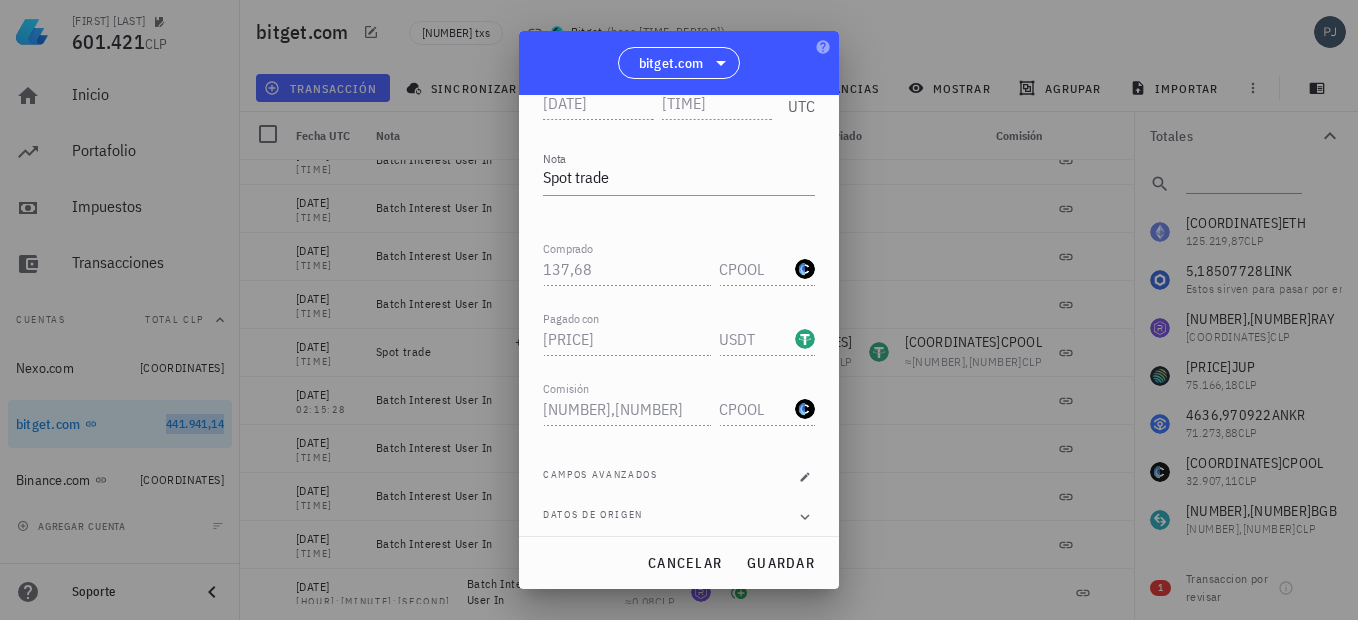scroll, scrollTop: 277, scrollLeft: 0, axis: vertical 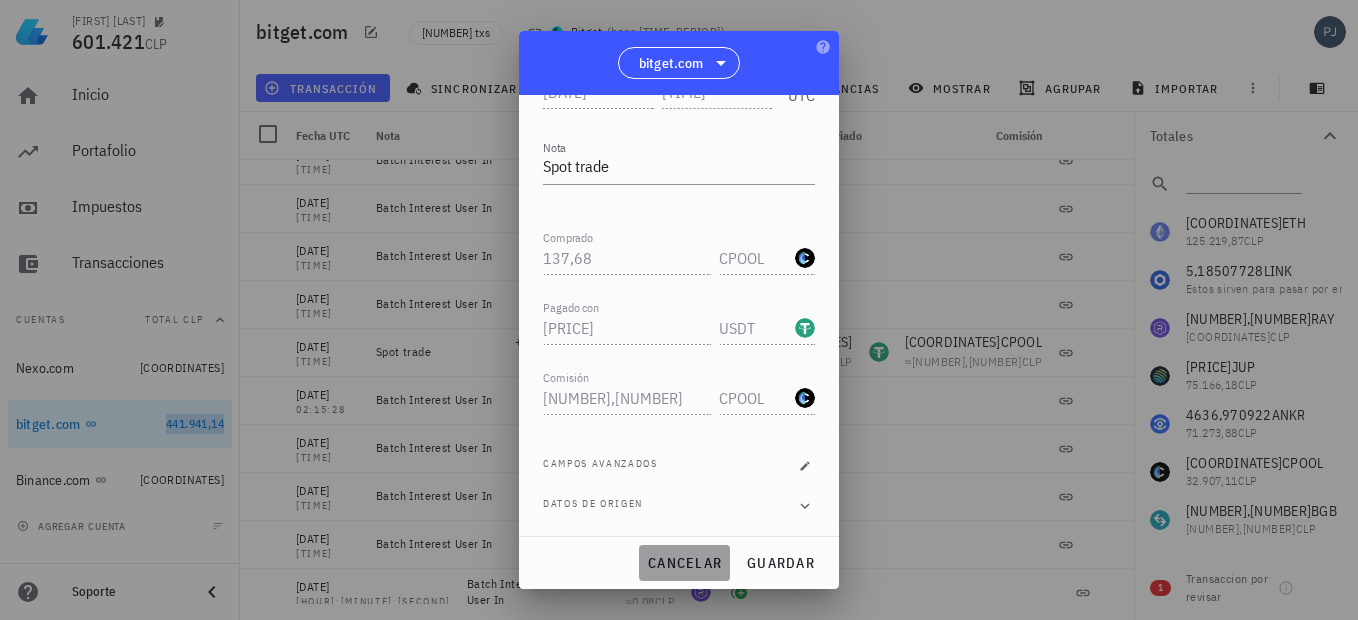 click on "cancelar" at bounding box center [684, 563] 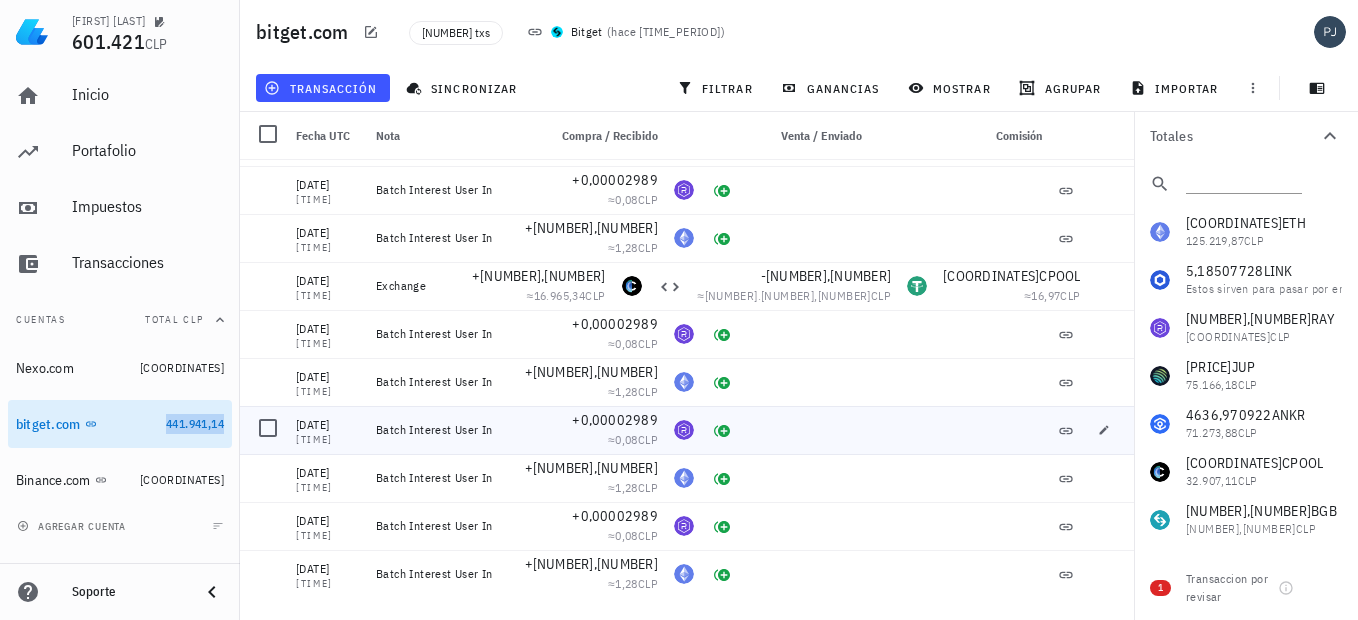 scroll, scrollTop: 2300, scrollLeft: 0, axis: vertical 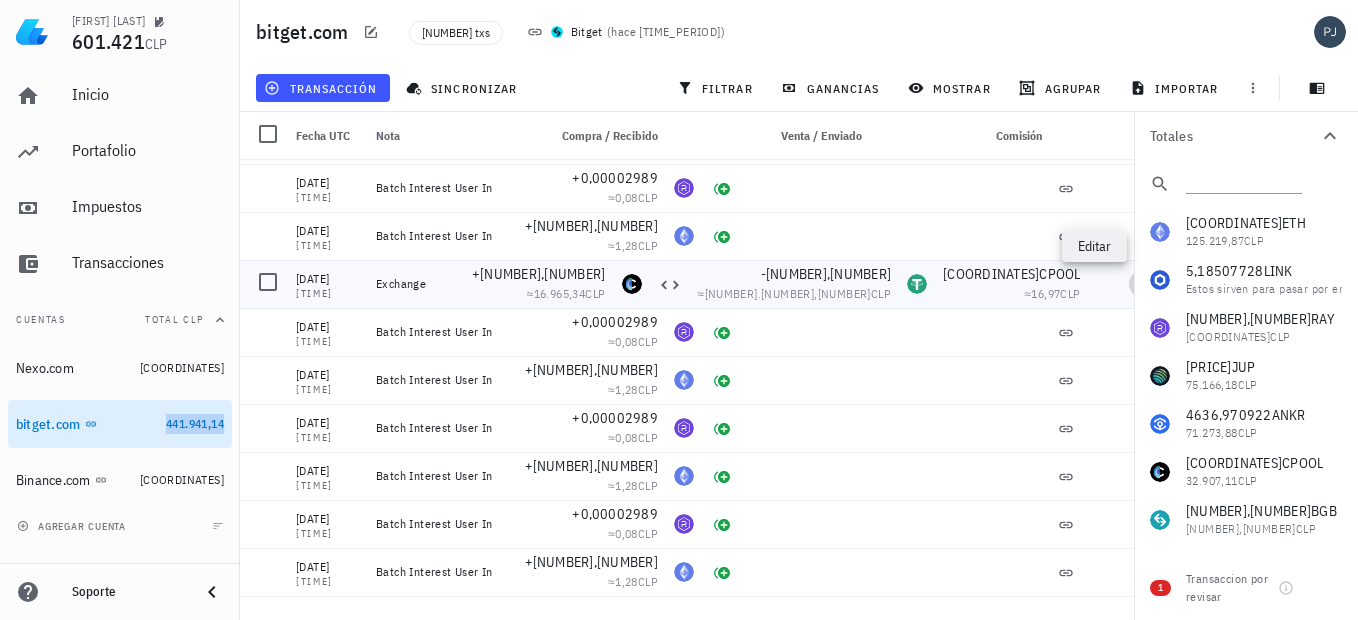 click 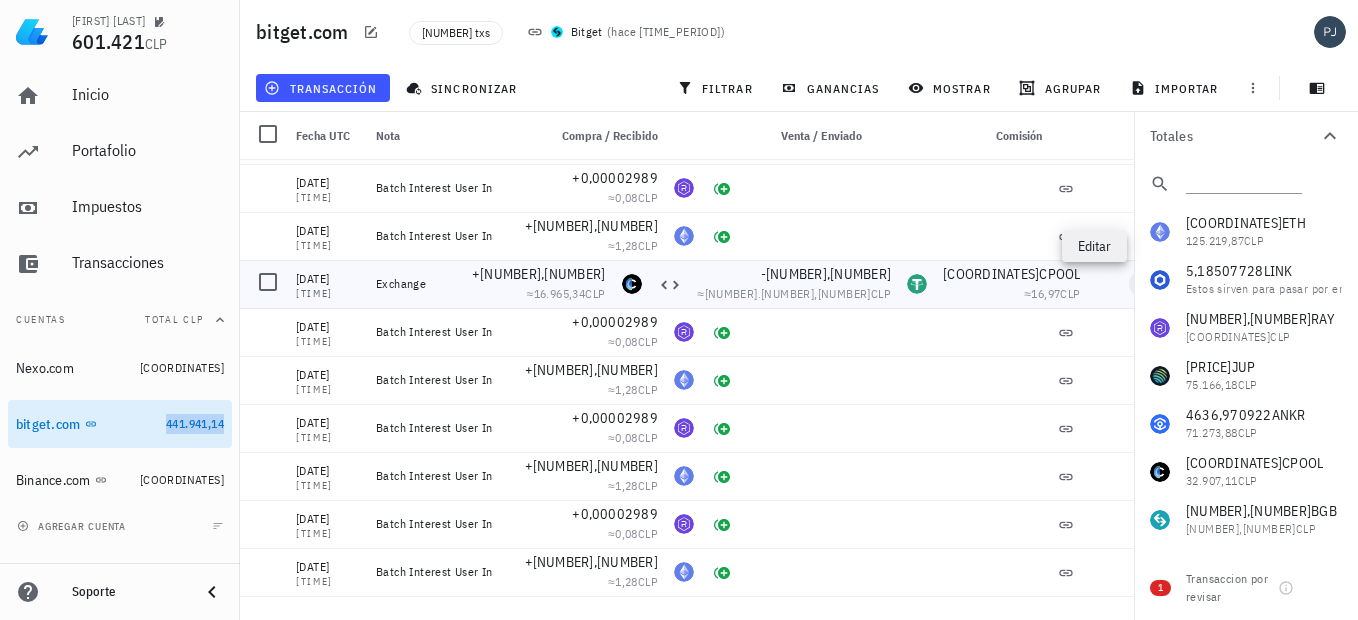 type on "2025-08-01" 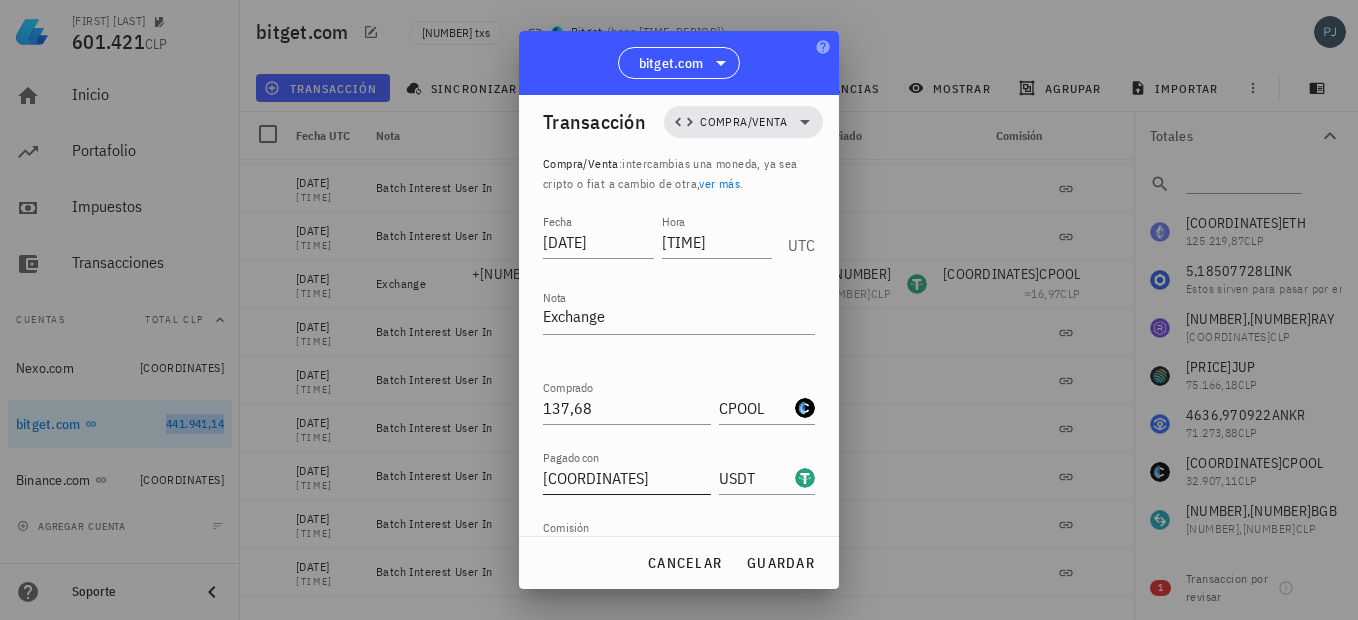 scroll, scrollTop: 0, scrollLeft: 0, axis: both 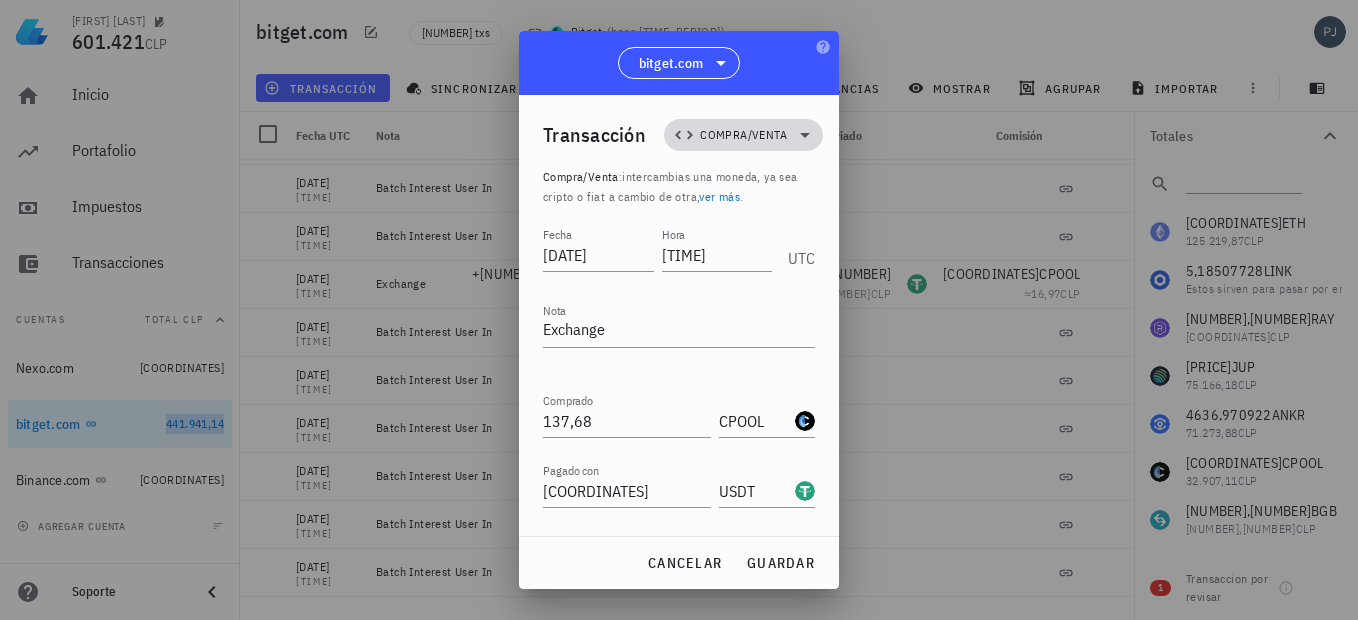 click 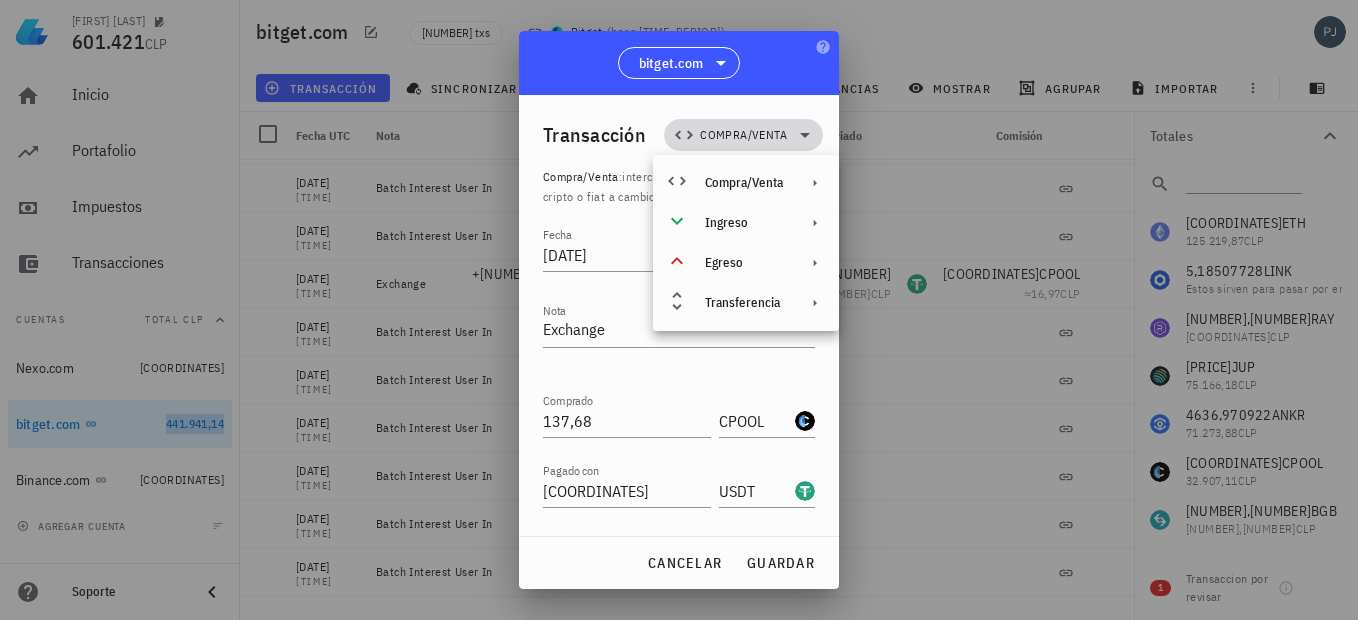 click 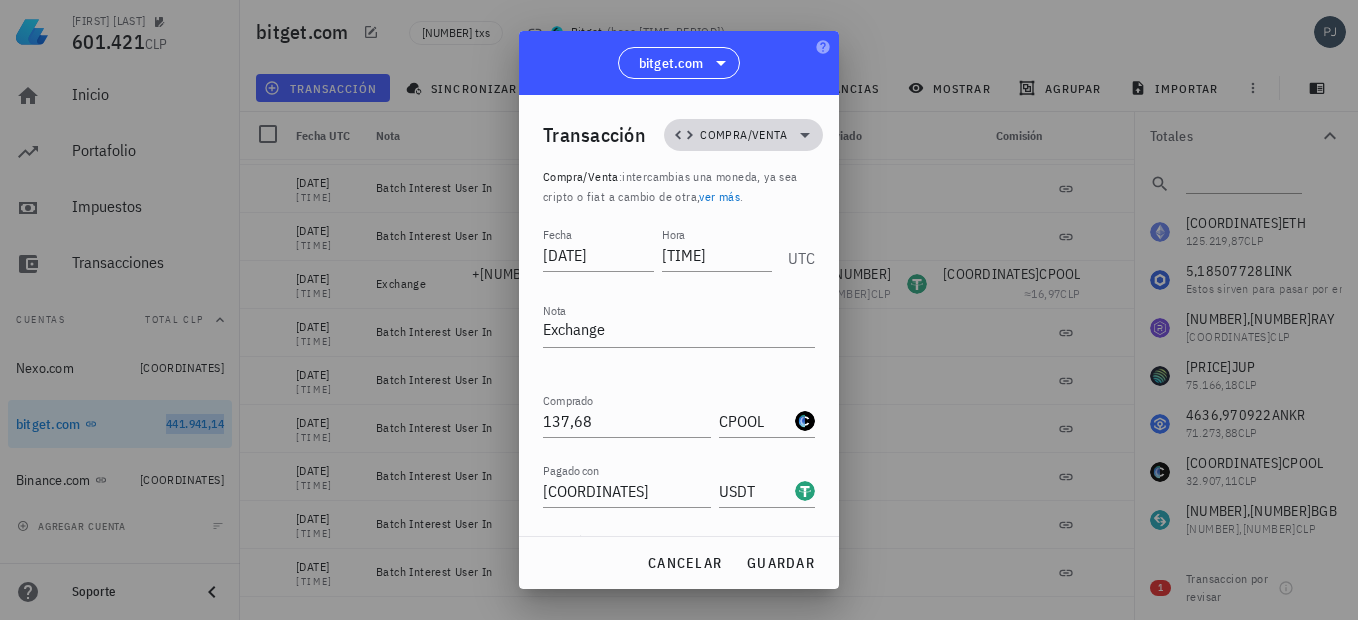 click 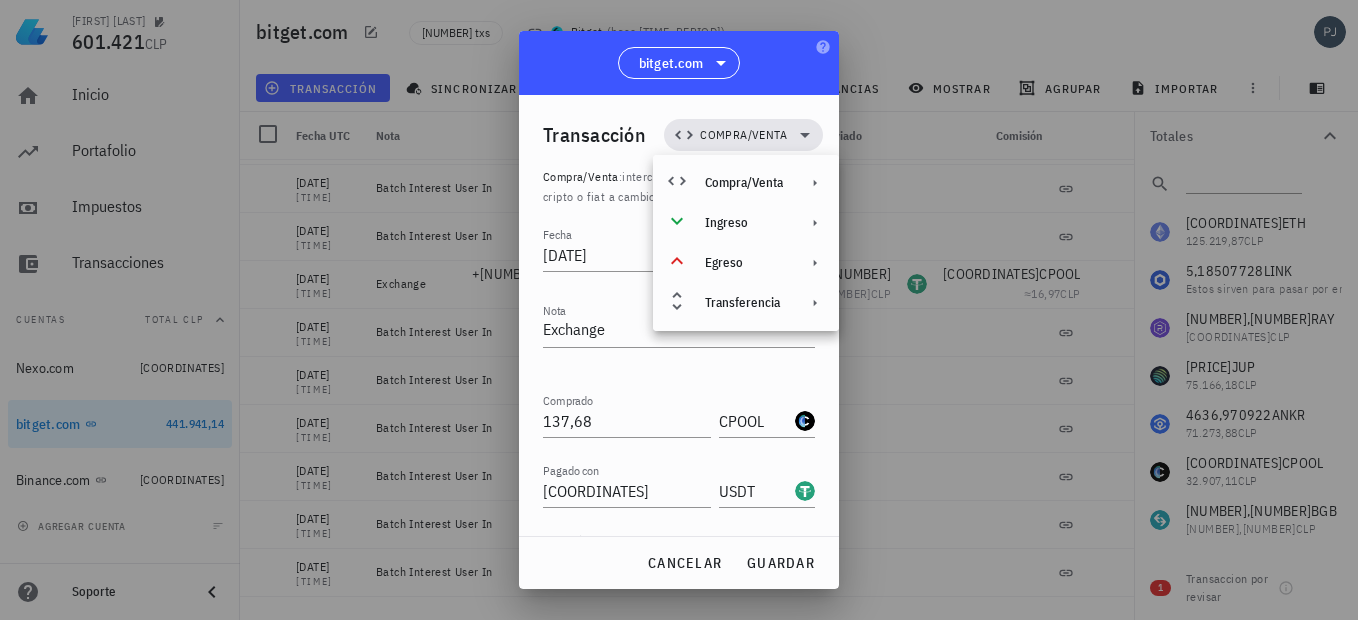 click at bounding box center [679, 310] 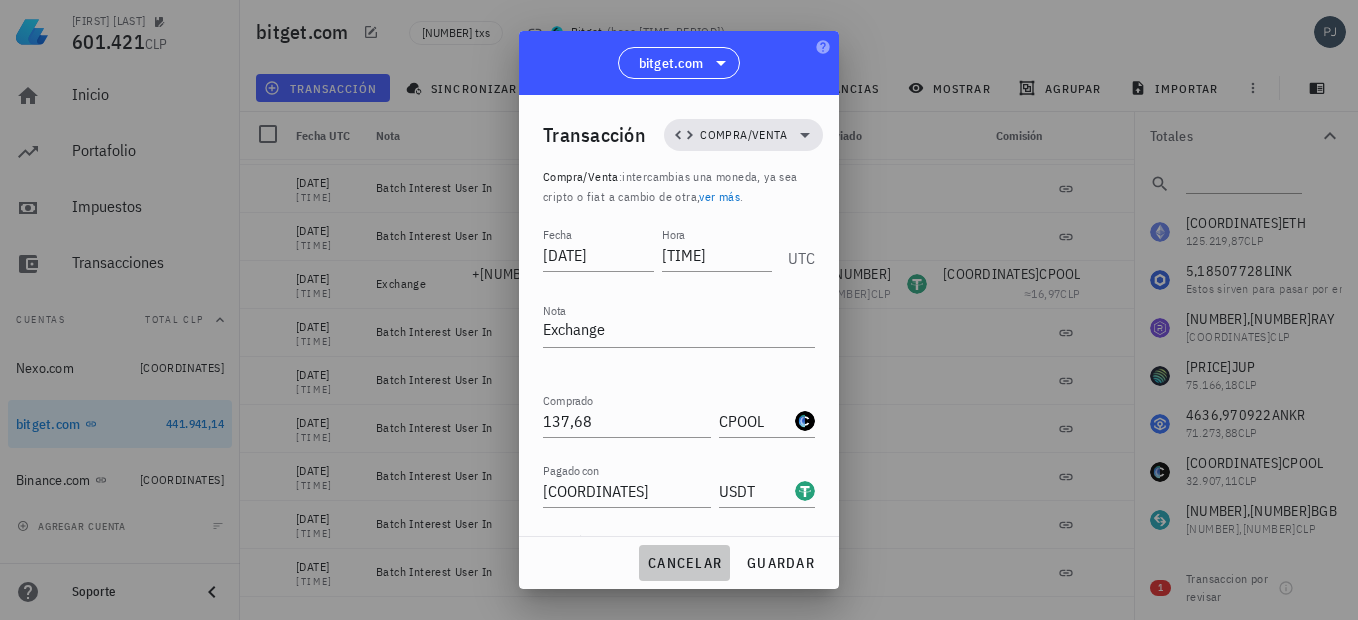 click on "cancelar" at bounding box center (684, 563) 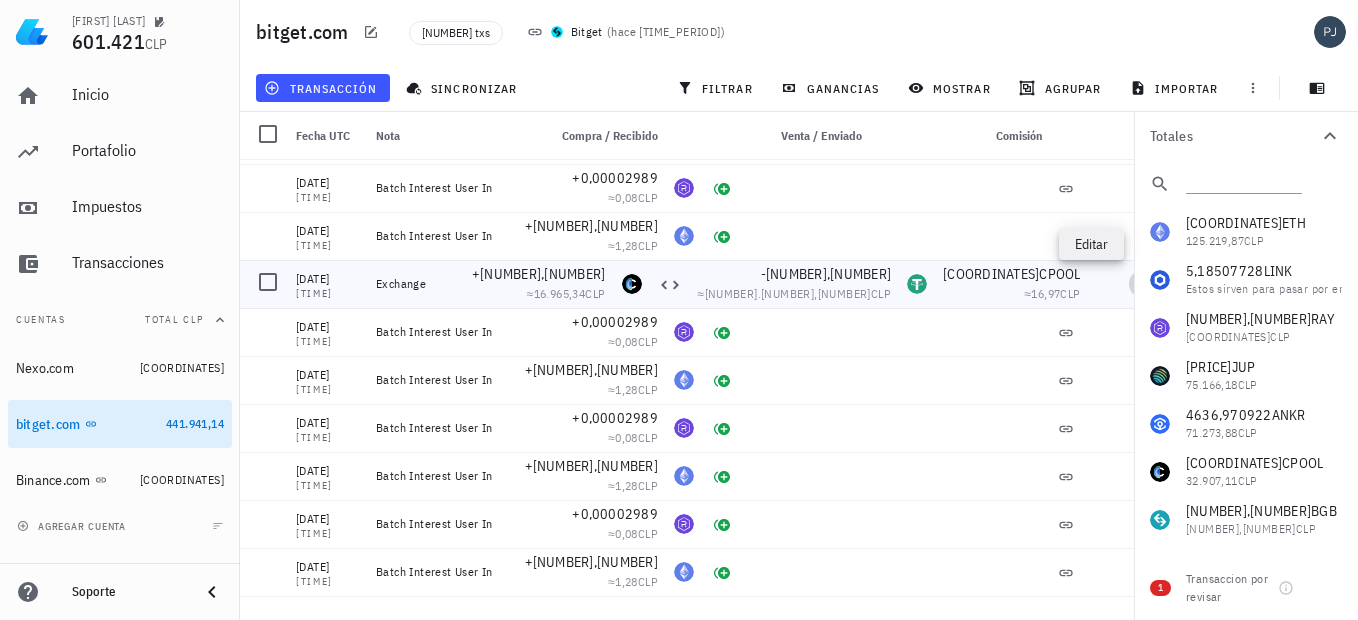 click 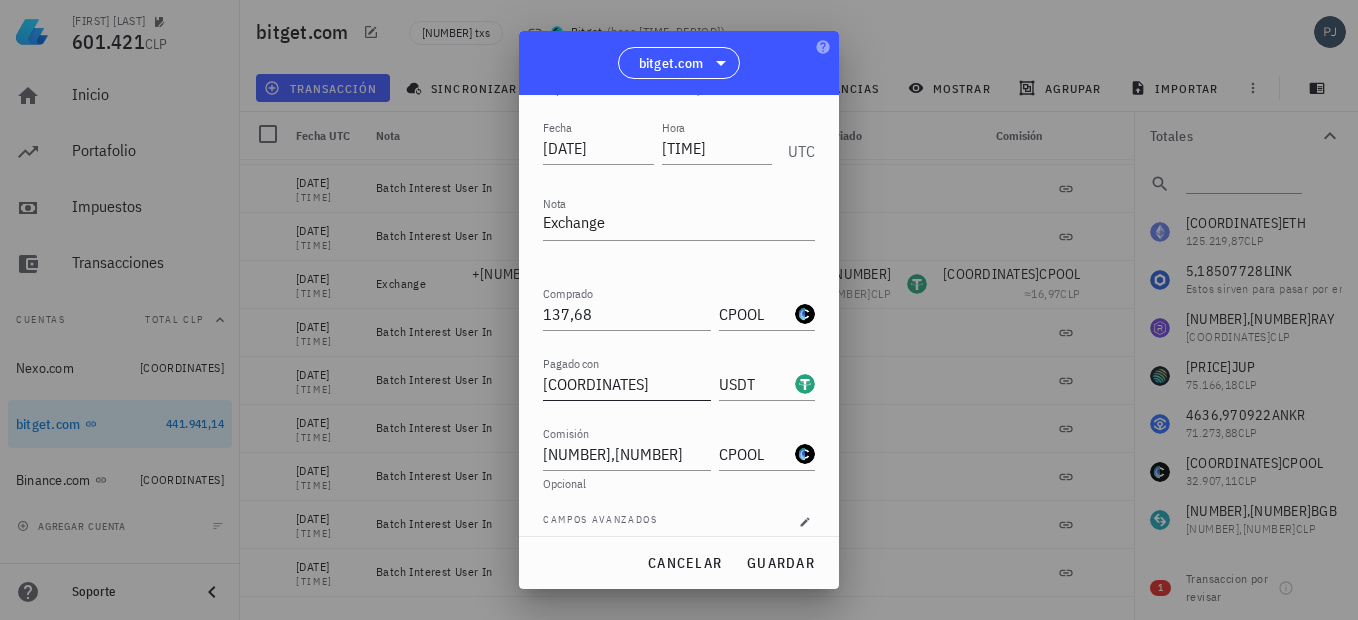 scroll, scrollTop: 123, scrollLeft: 0, axis: vertical 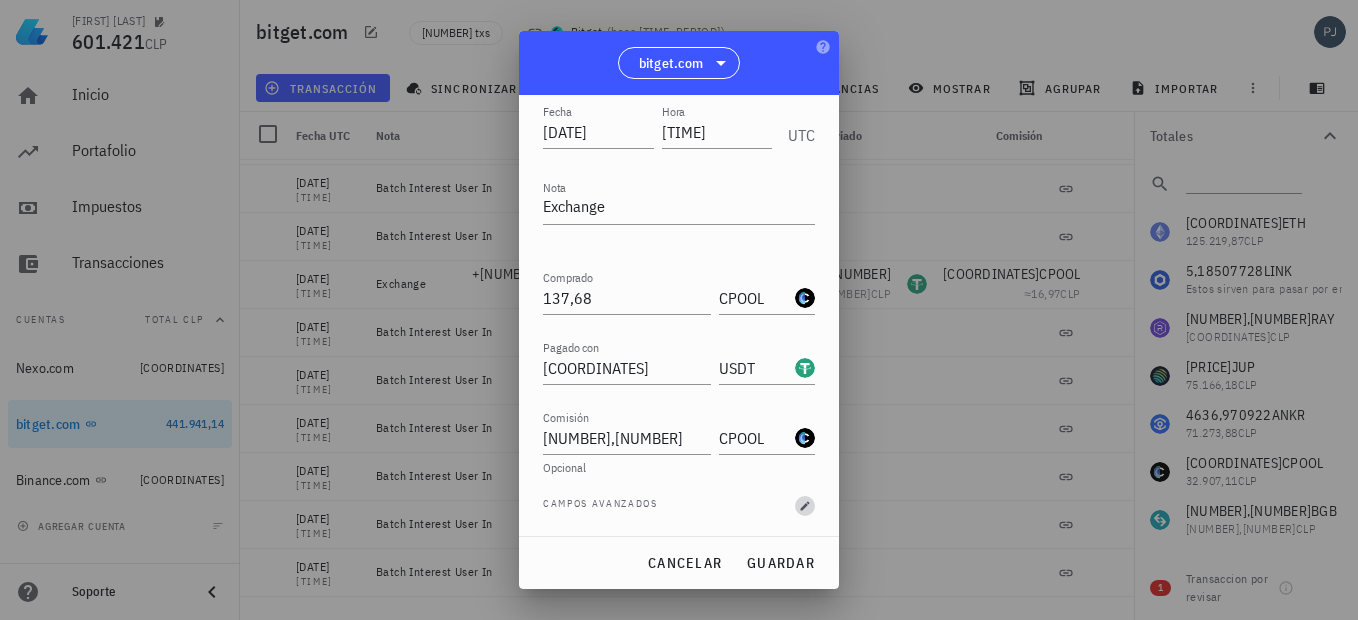 click 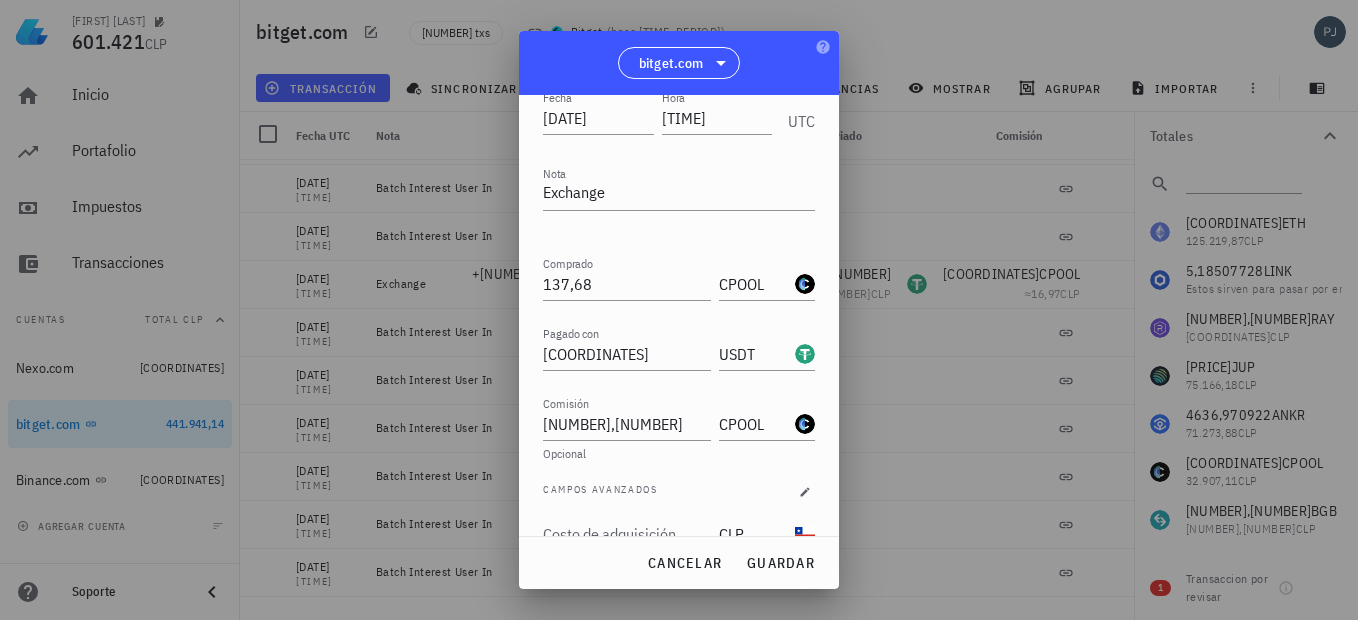 scroll, scrollTop: 0, scrollLeft: 0, axis: both 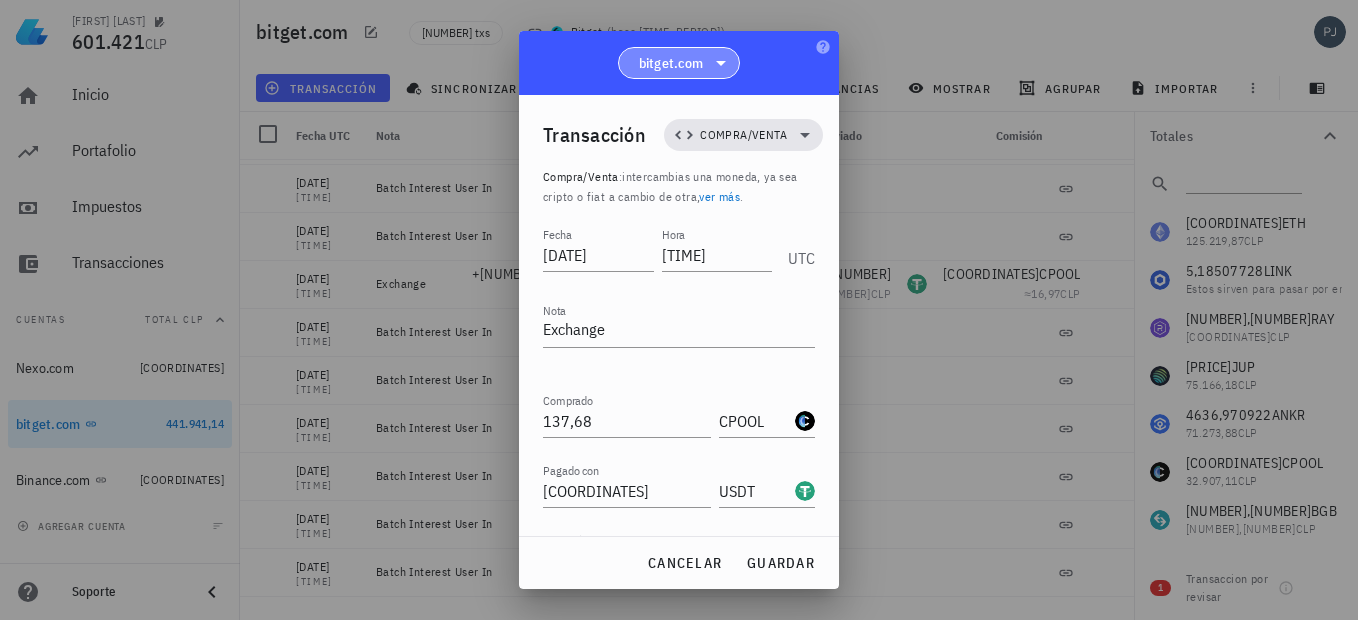 click 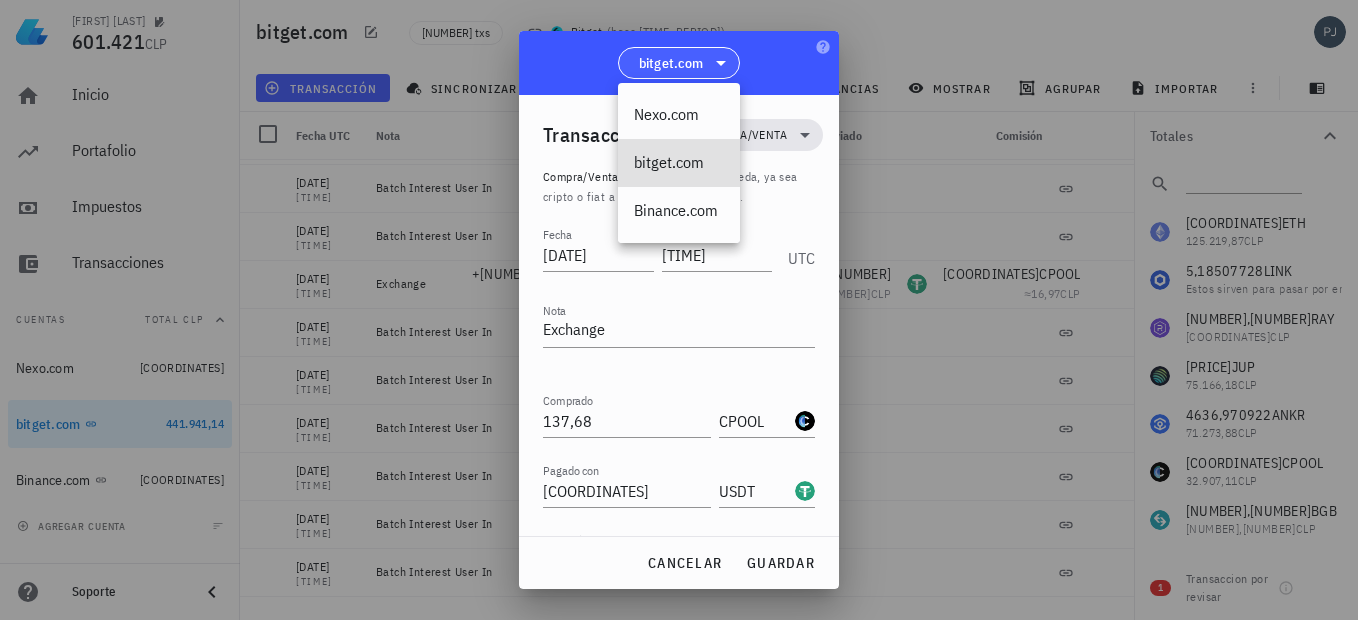 click 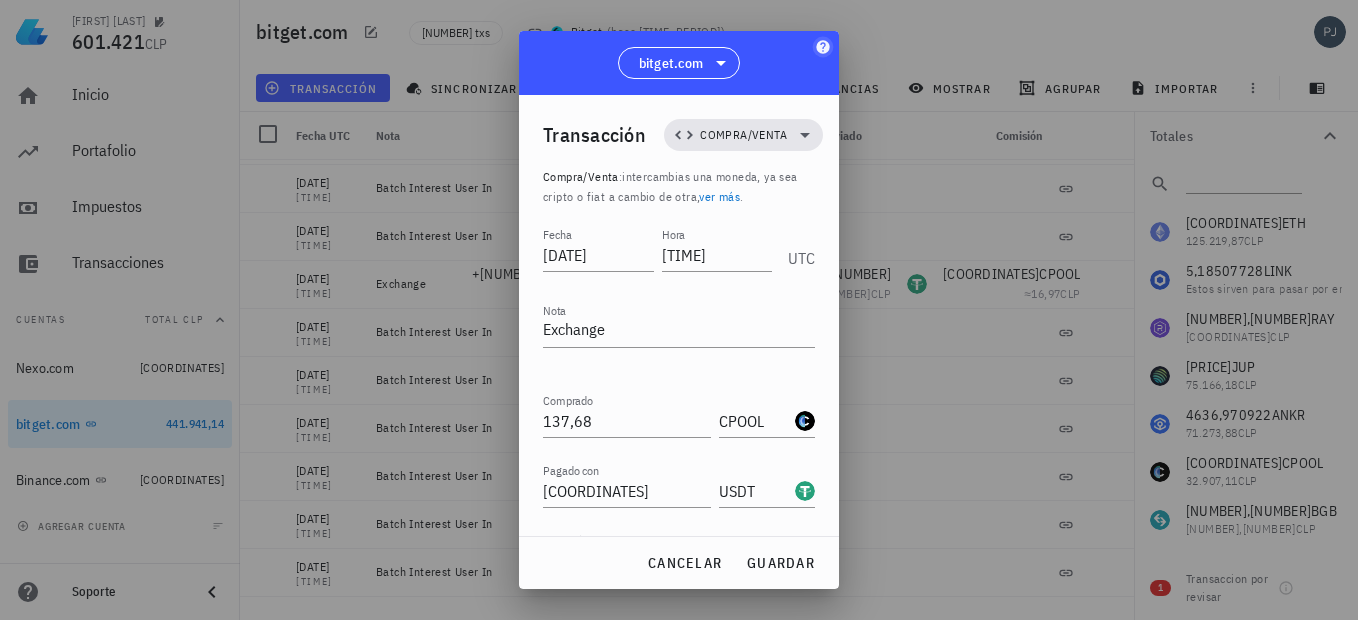 click 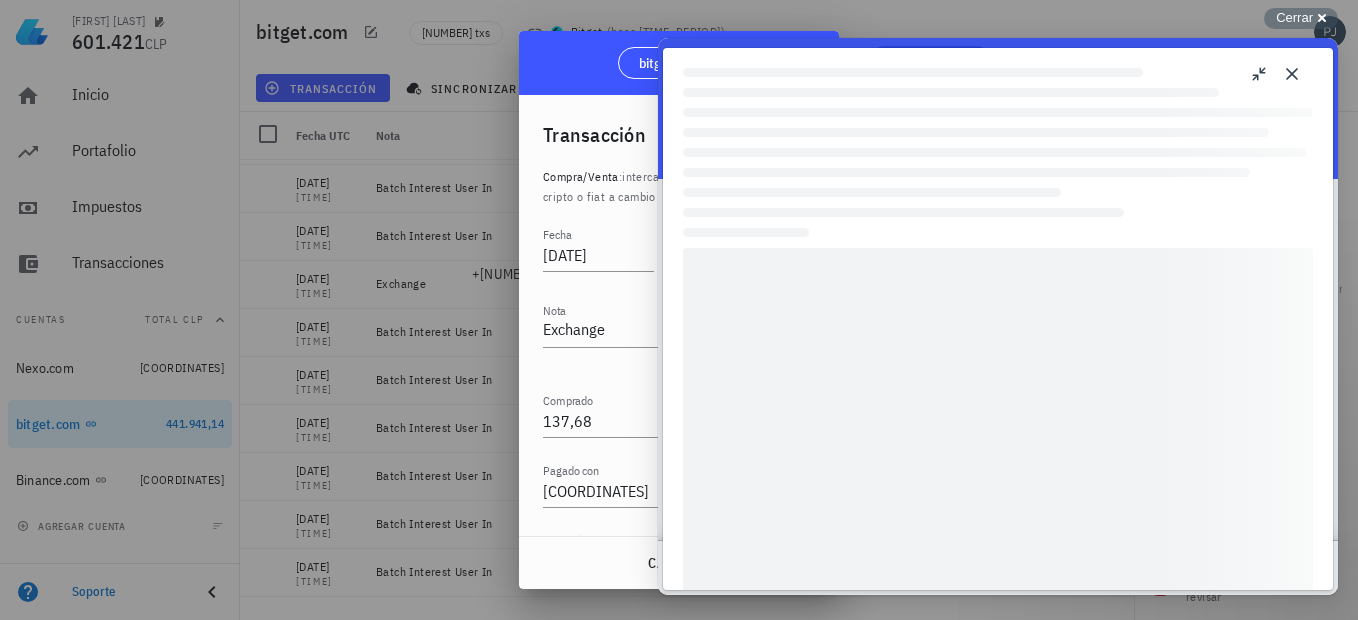 scroll, scrollTop: 0, scrollLeft: 0, axis: both 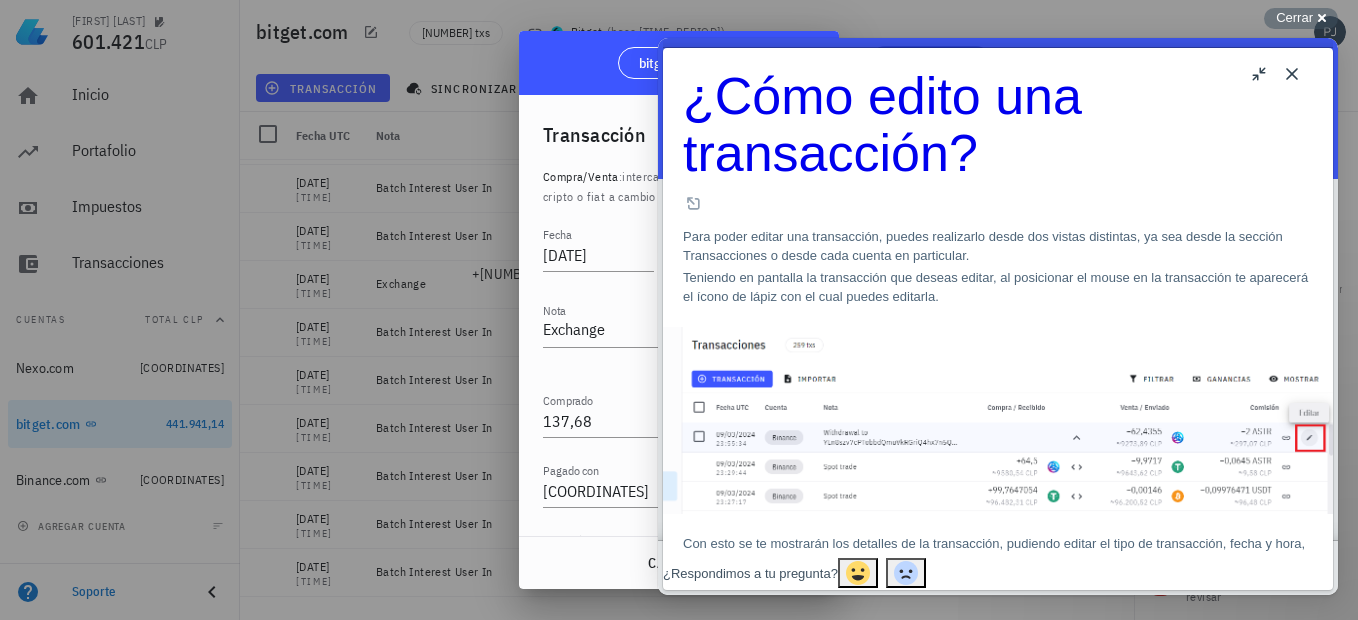 click on "Close" at bounding box center [1292, 74] 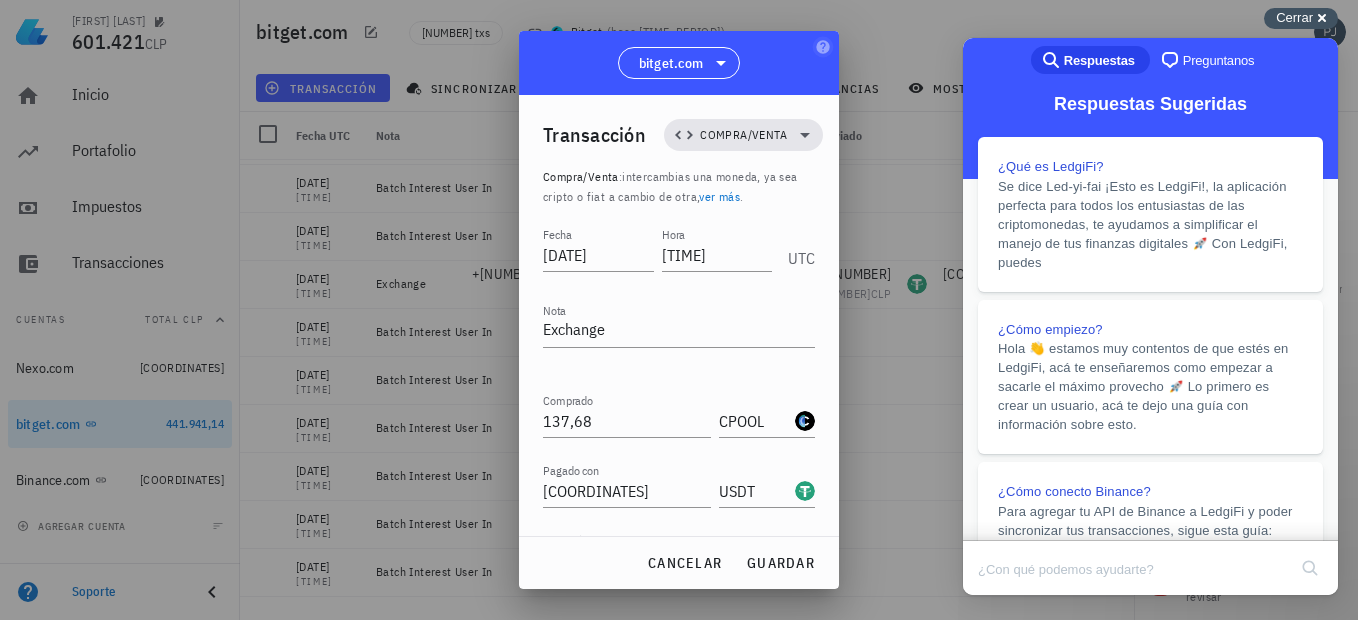 click on "Cerrar cross-small" at bounding box center (1301, 18) 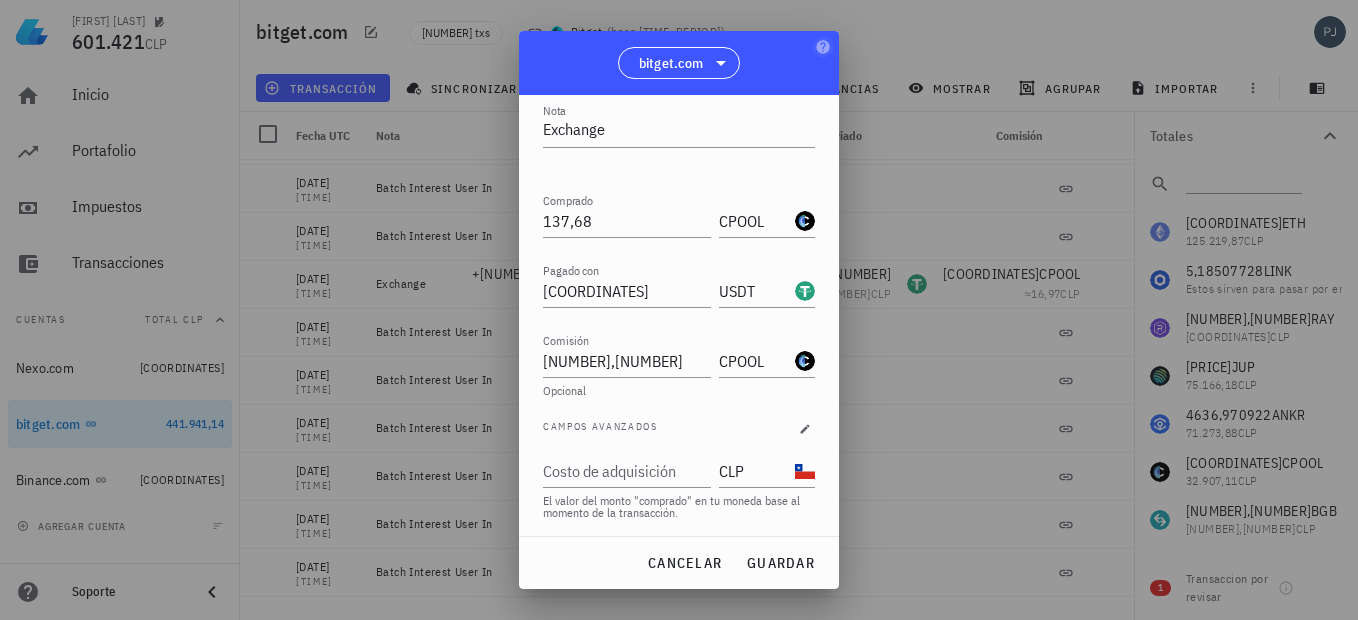 scroll, scrollTop: 283, scrollLeft: 0, axis: vertical 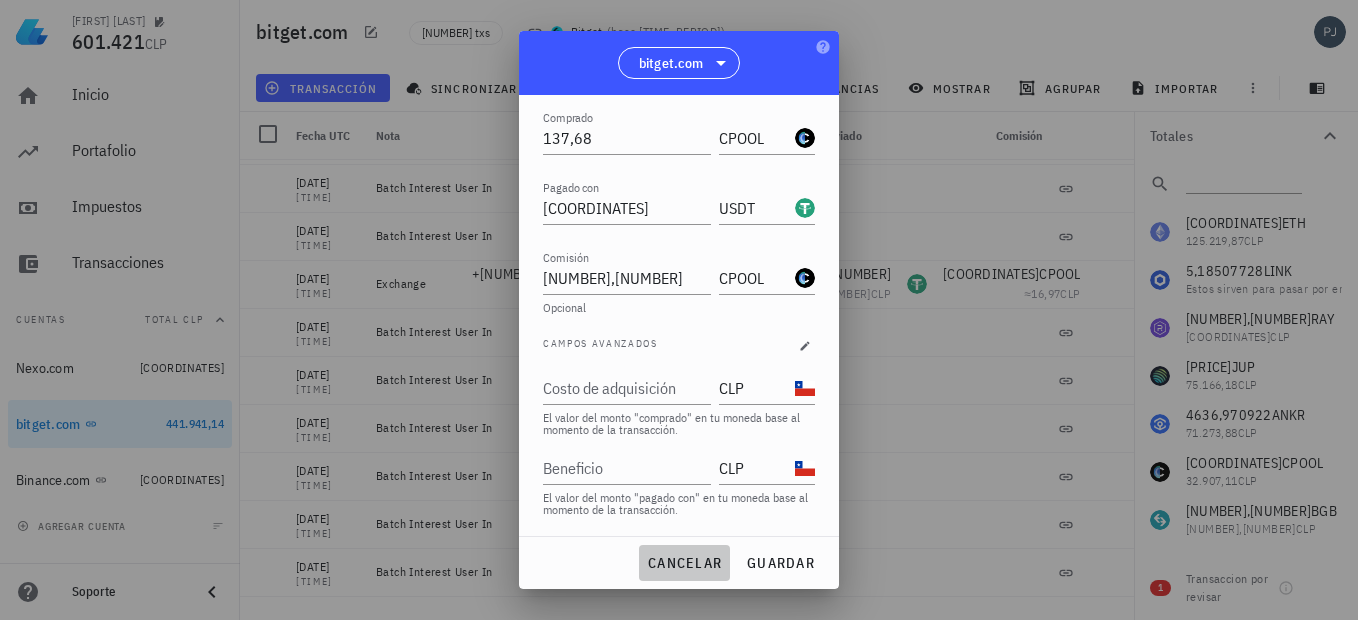 click on "cancelar" at bounding box center (684, 563) 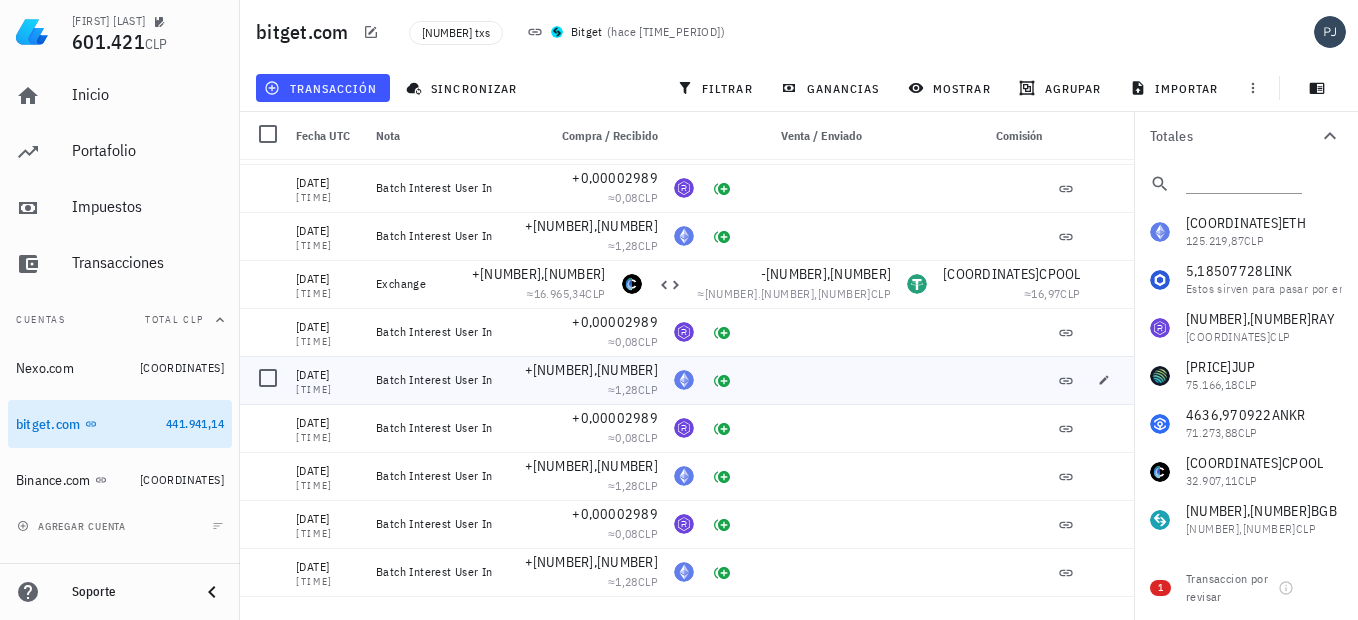 scroll, scrollTop: 0, scrollLeft: 0, axis: both 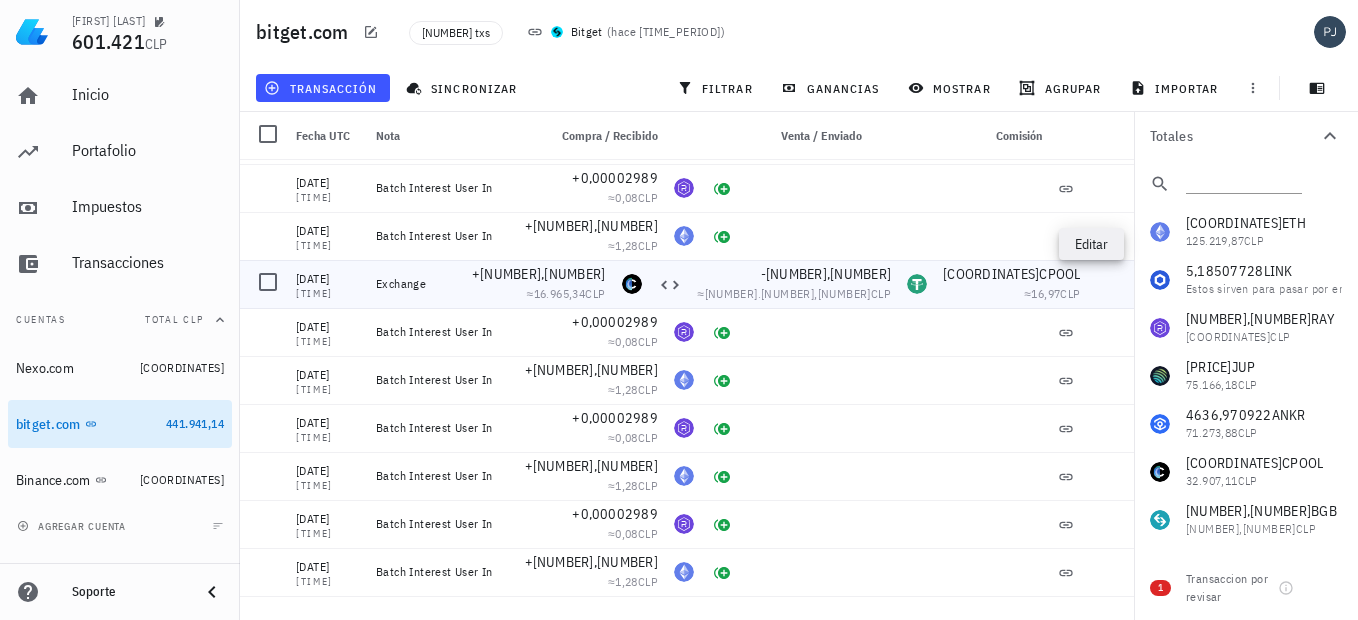 drag, startPoint x: 1092, startPoint y: 279, endPoint x: 591, endPoint y: 82, distance: 538.34 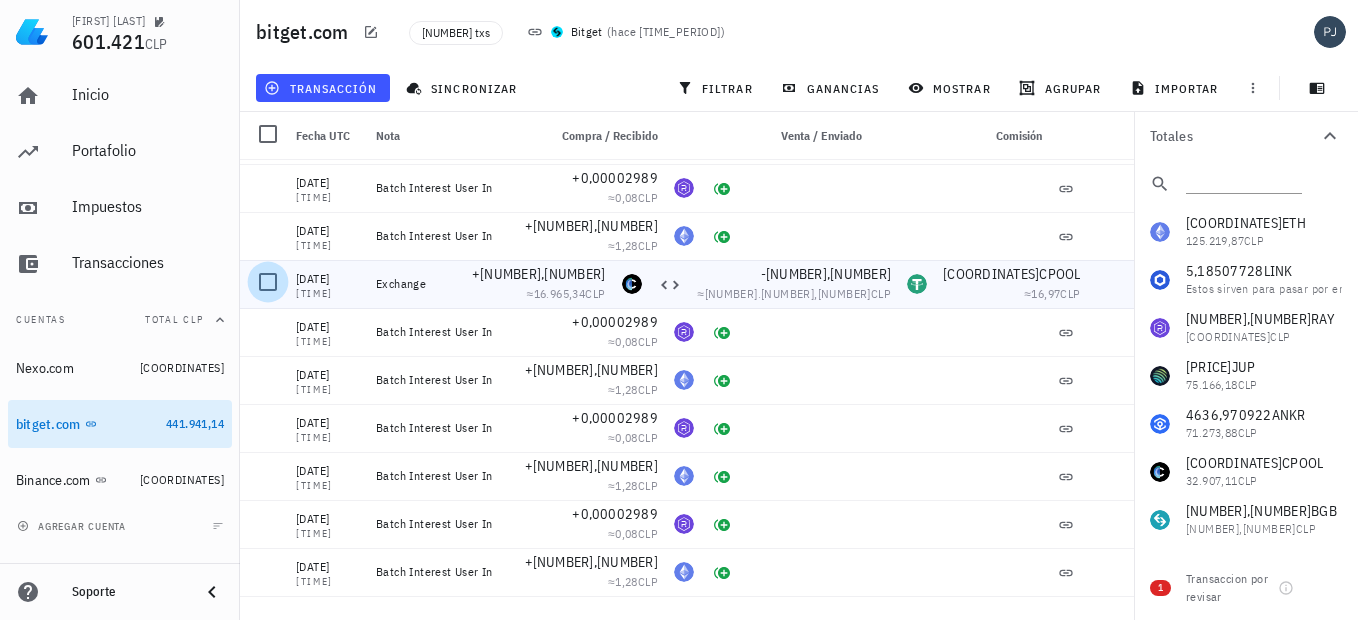 click at bounding box center (268, 282) 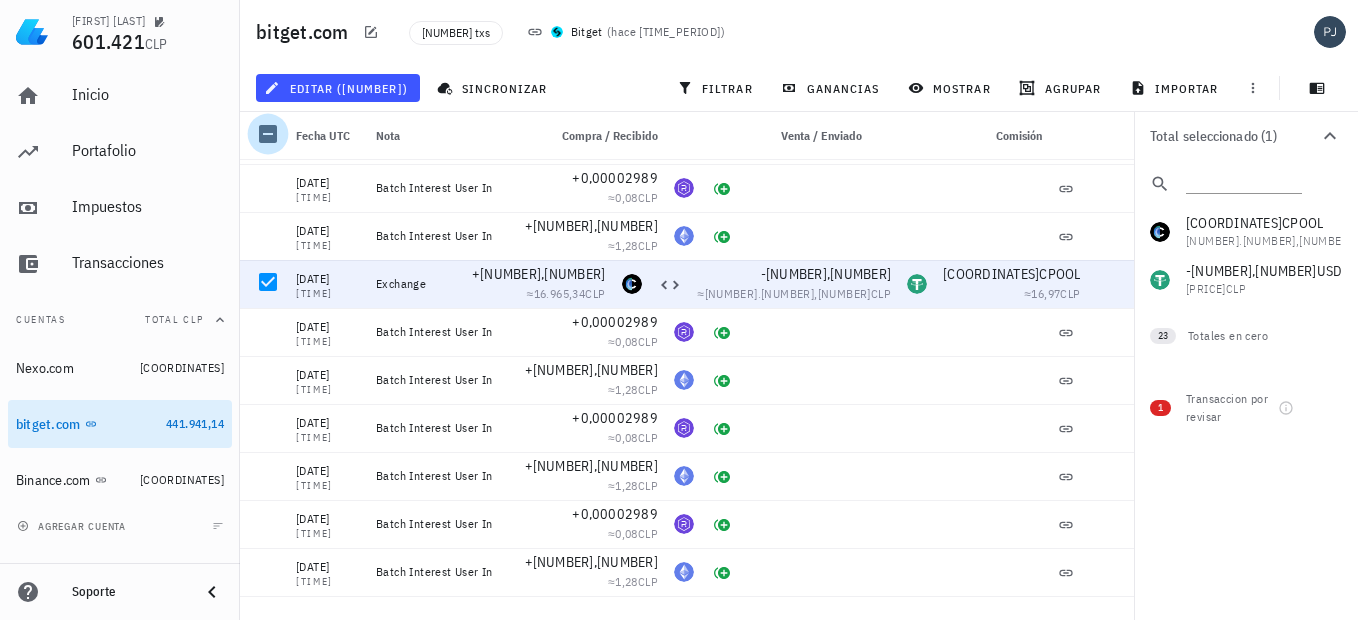 click at bounding box center [268, 134] 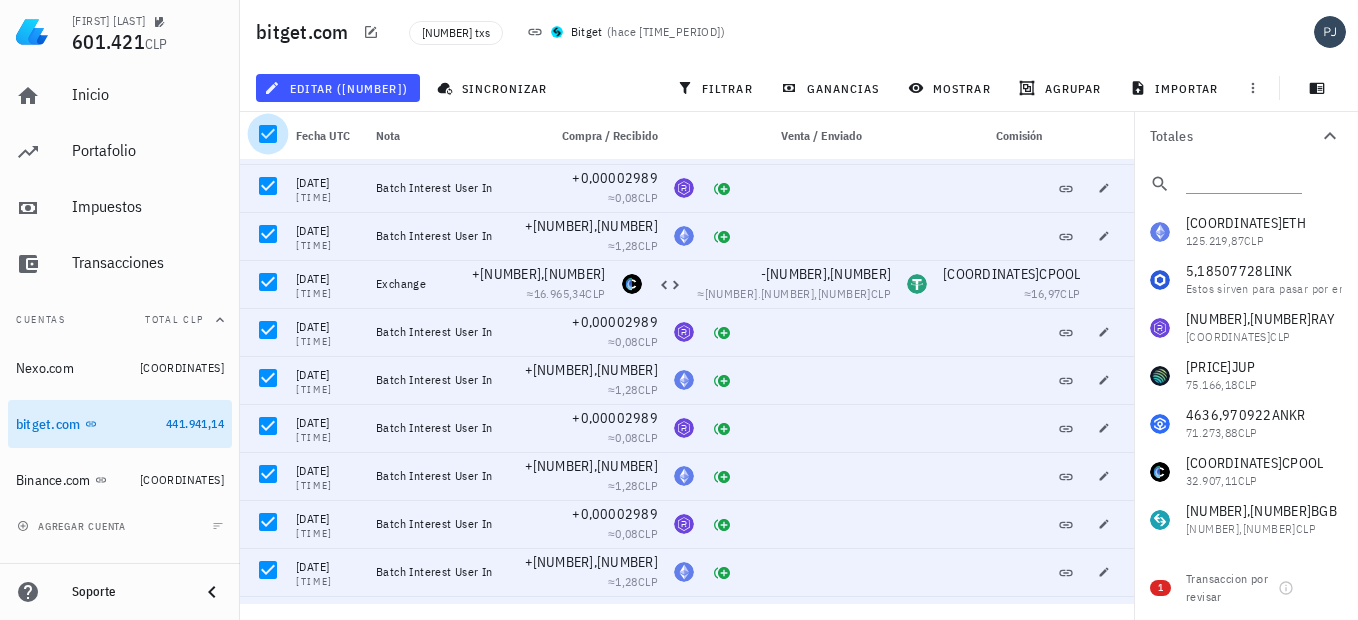 click at bounding box center [268, 134] 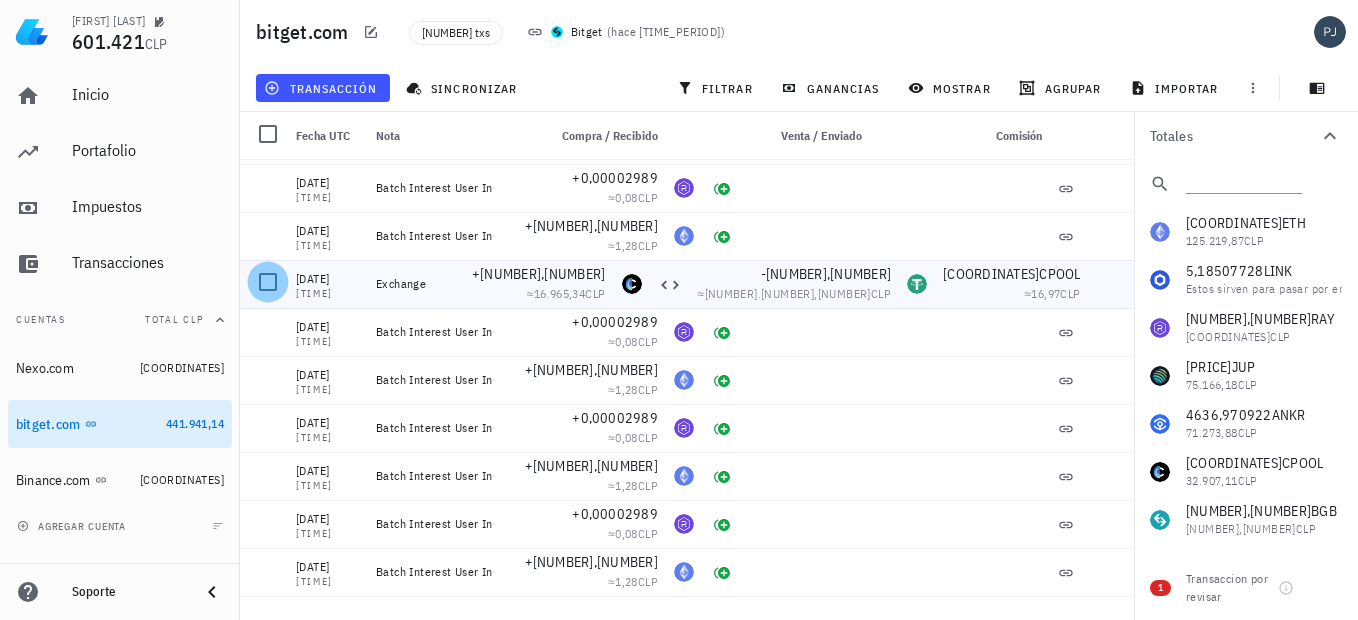 click at bounding box center (268, 282) 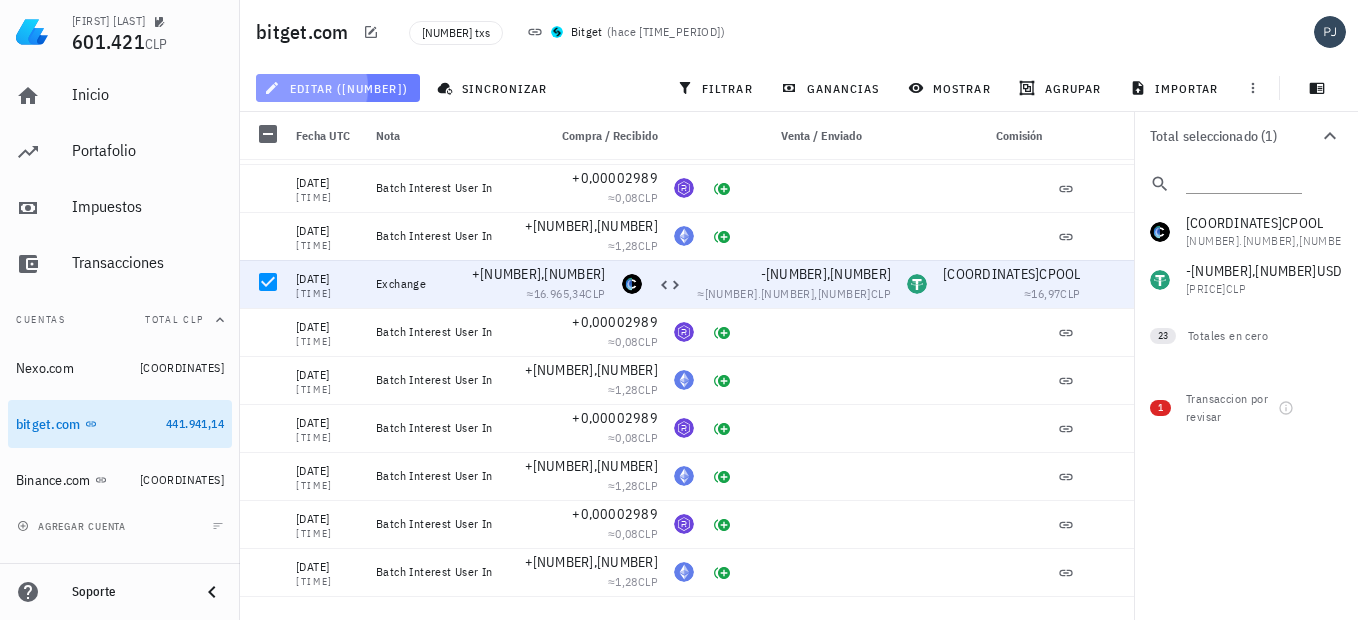 click on "editar (1)" at bounding box center (337, 88) 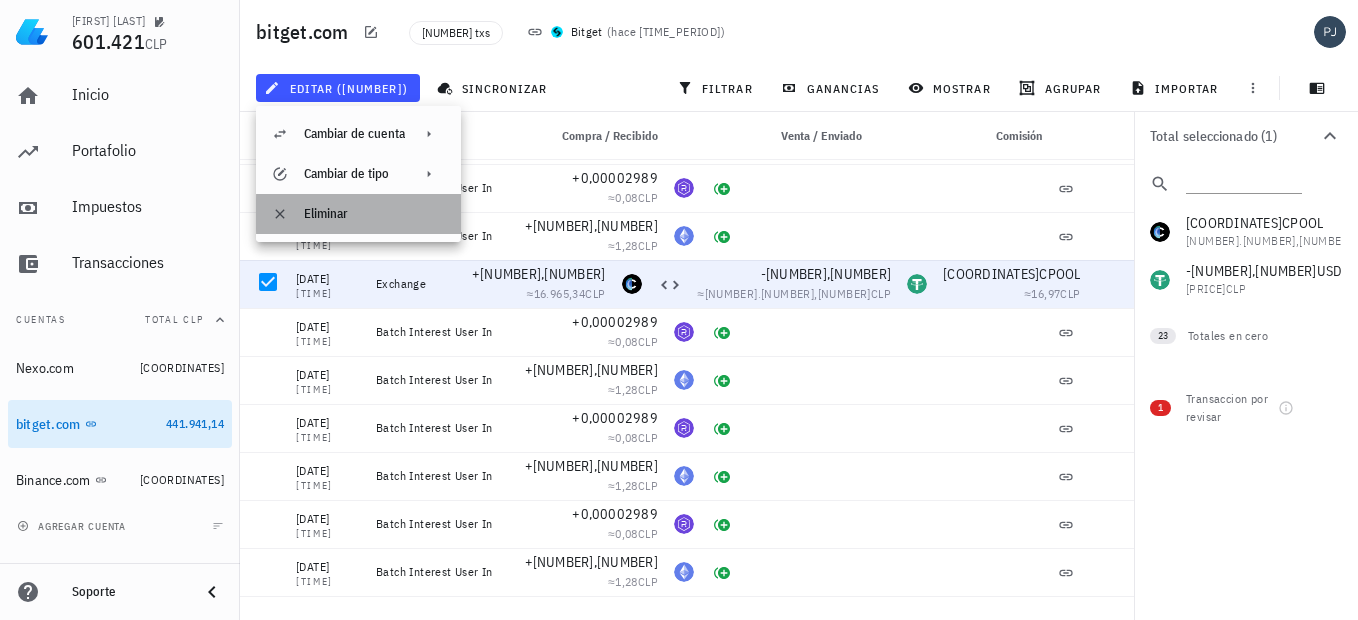 click on "Eliminar" at bounding box center [374, 214] 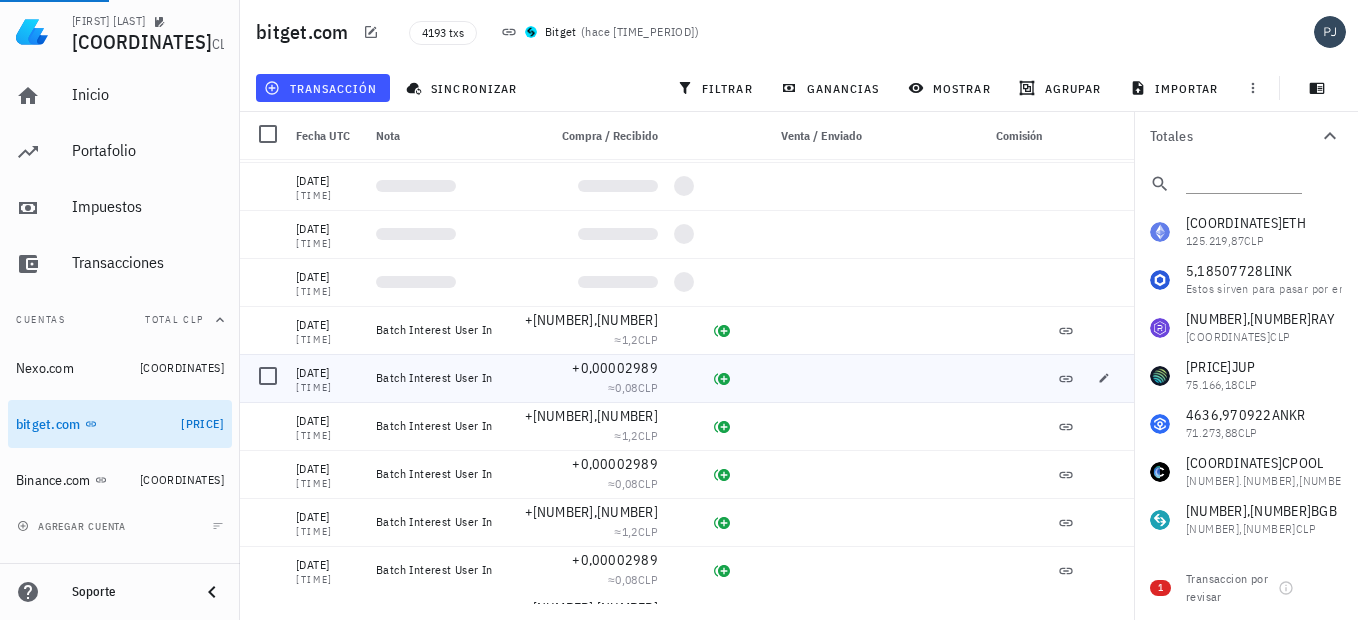 scroll, scrollTop: 0, scrollLeft: 0, axis: both 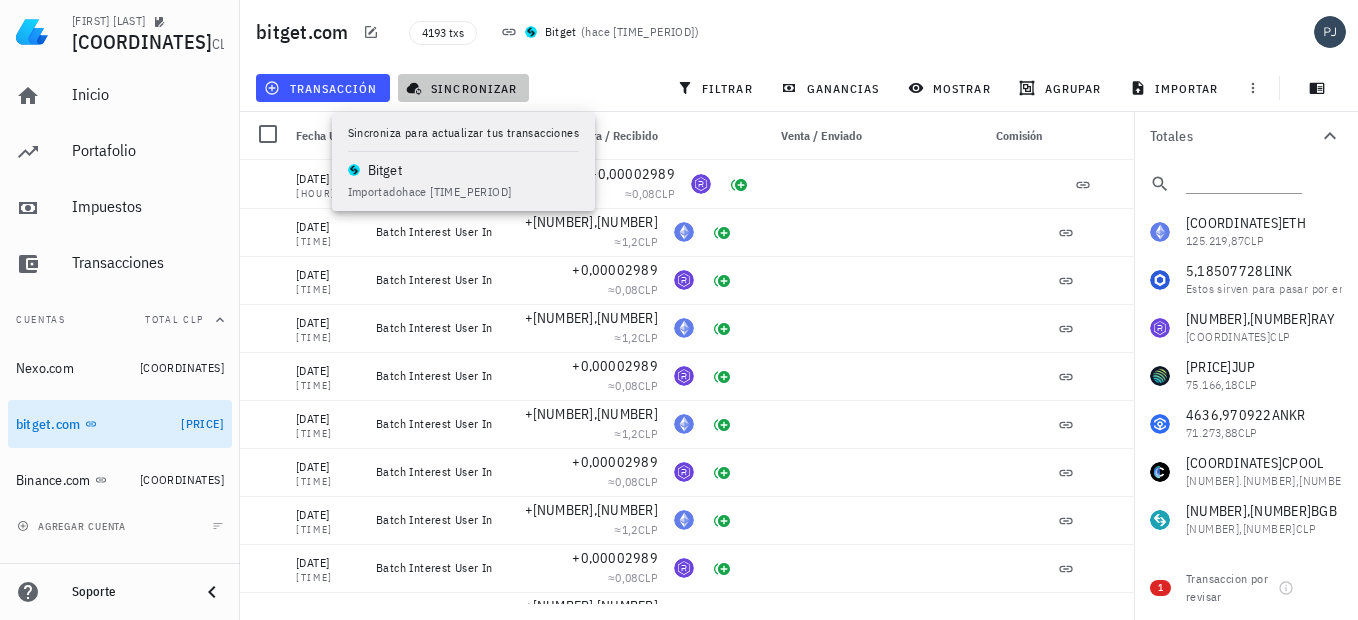click on "sincronizar" at bounding box center [463, 88] 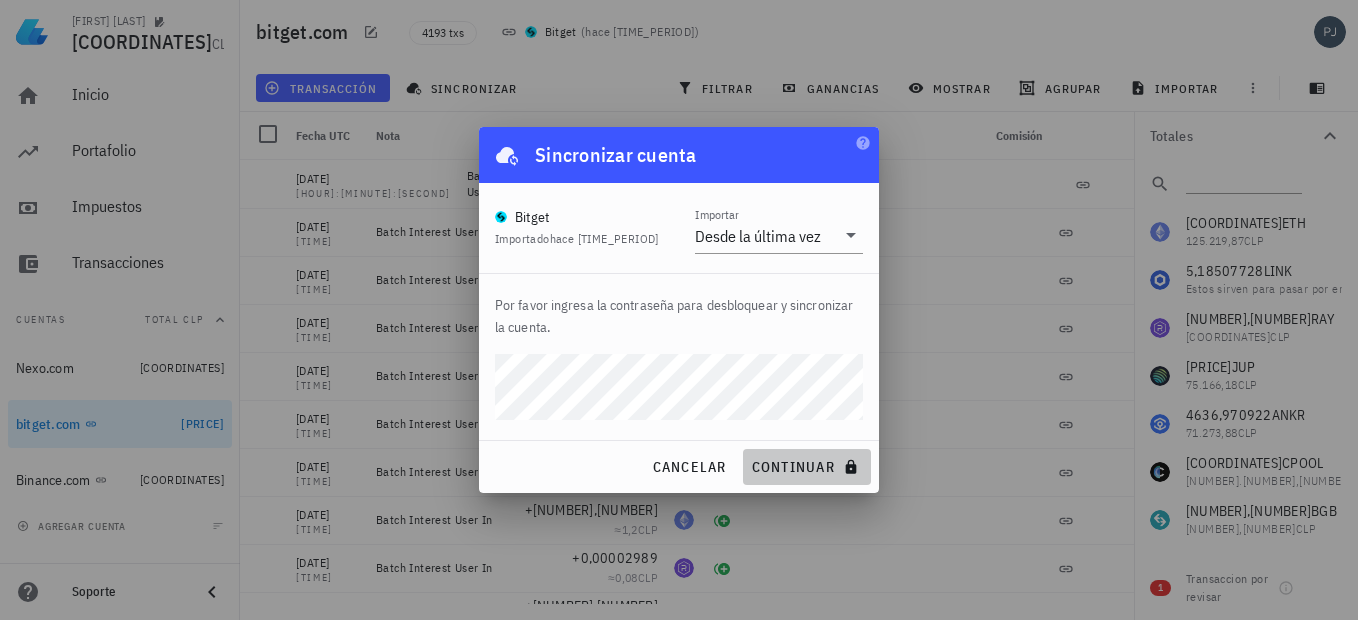 click on "continuar" at bounding box center [807, 467] 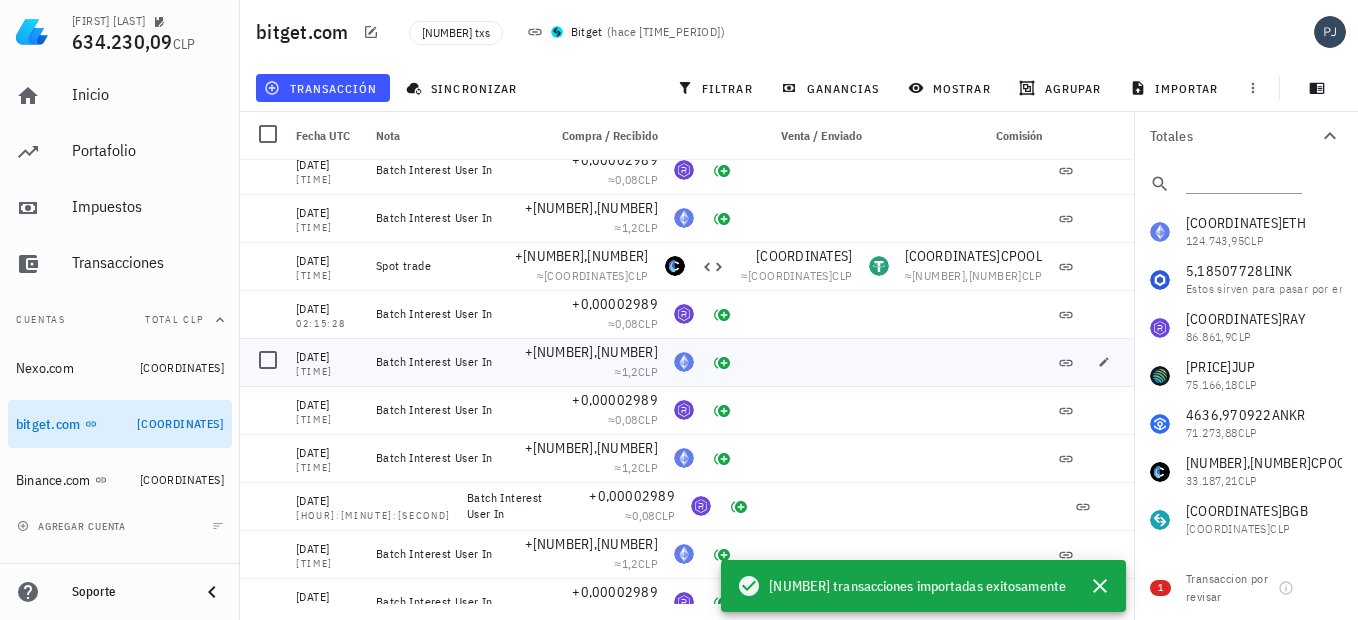 scroll, scrollTop: 13600, scrollLeft: 0, axis: vertical 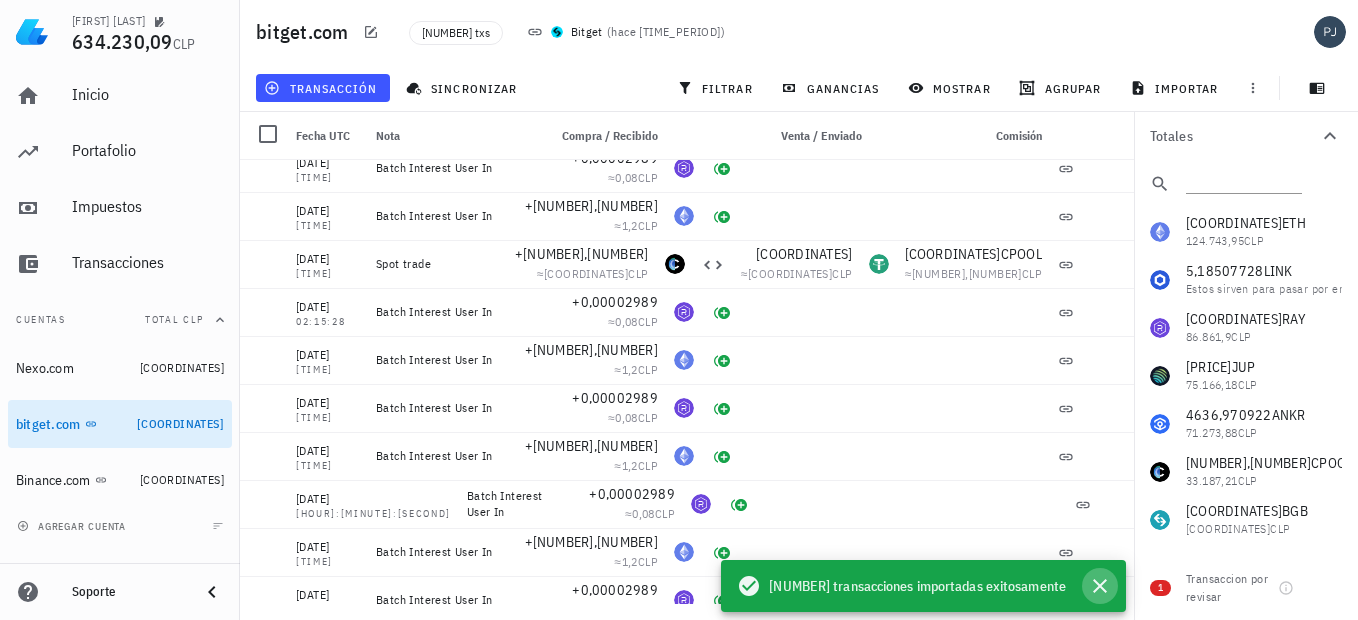 click 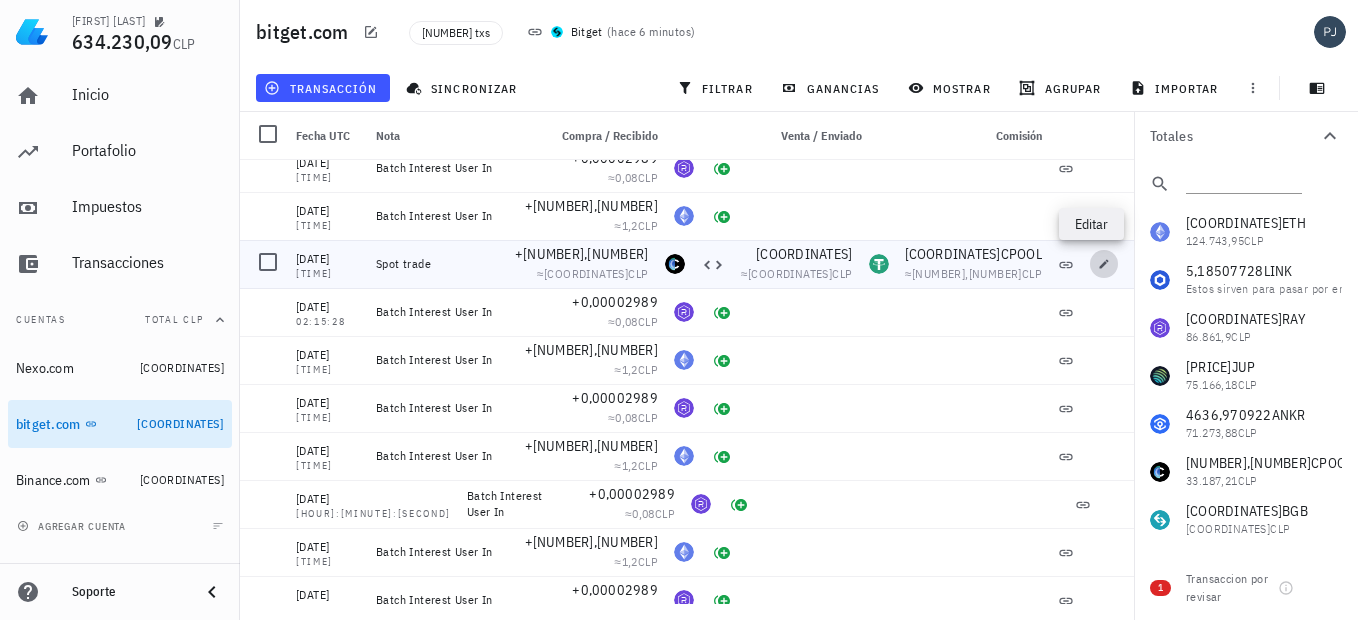 click 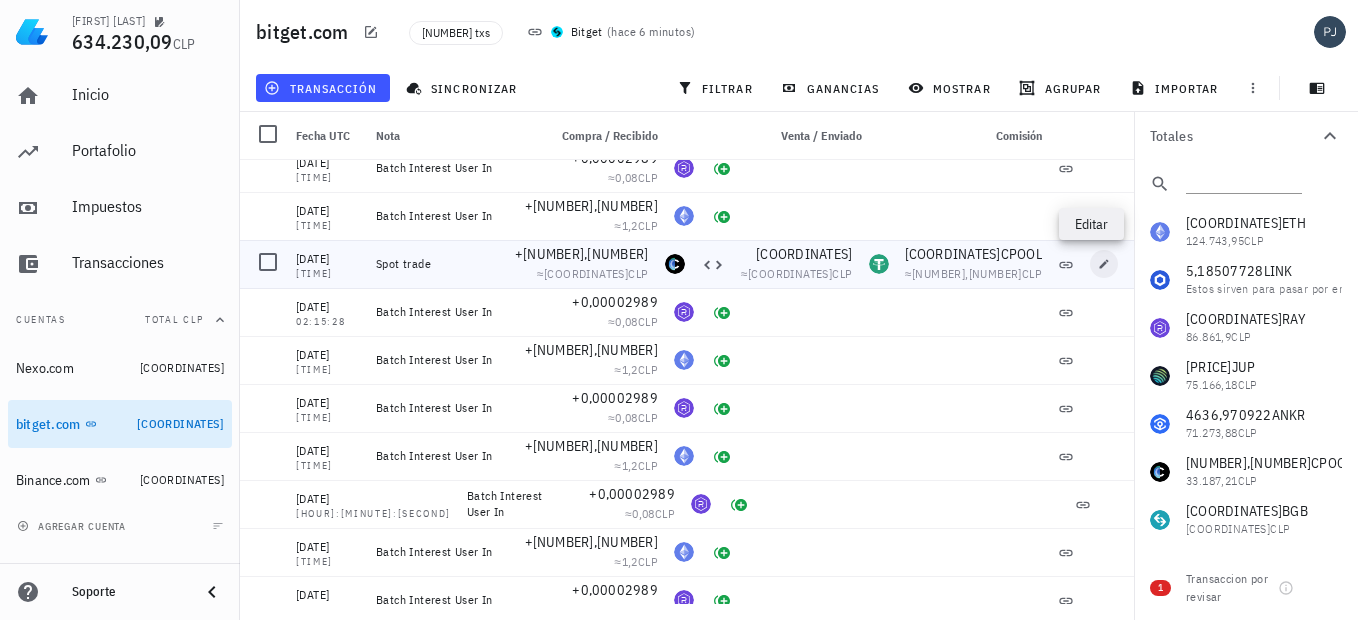 type on "2025-08-02" 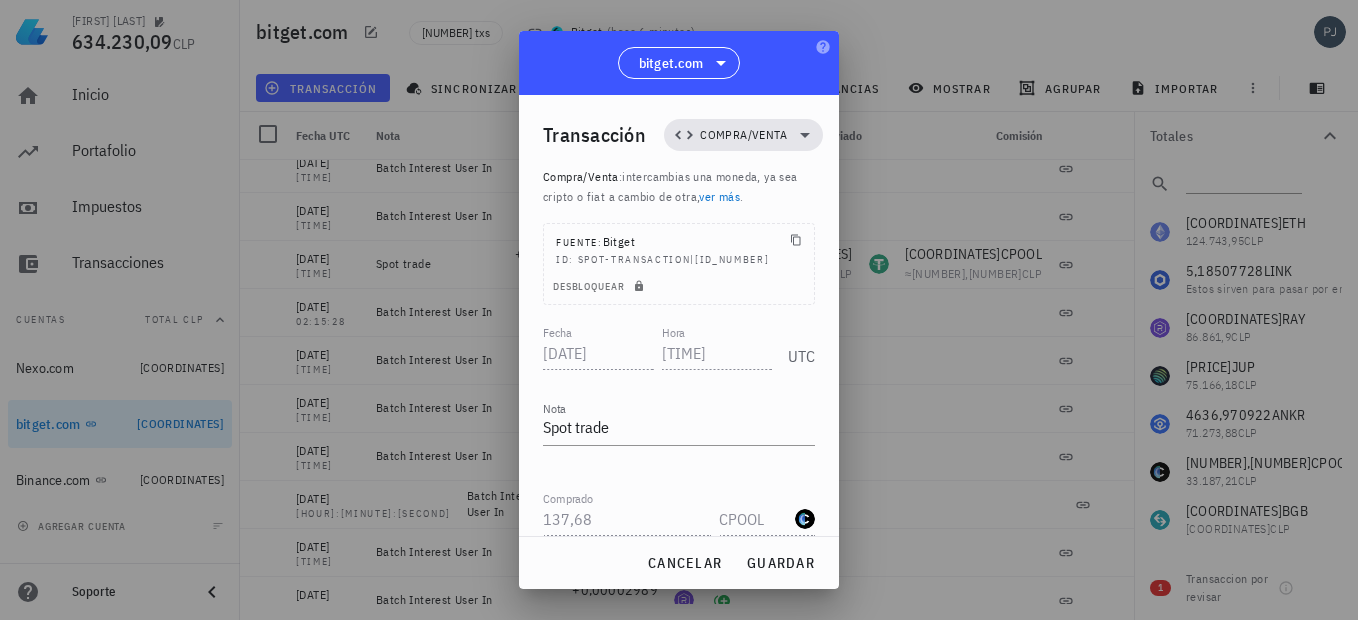 click at bounding box center (805, 589) 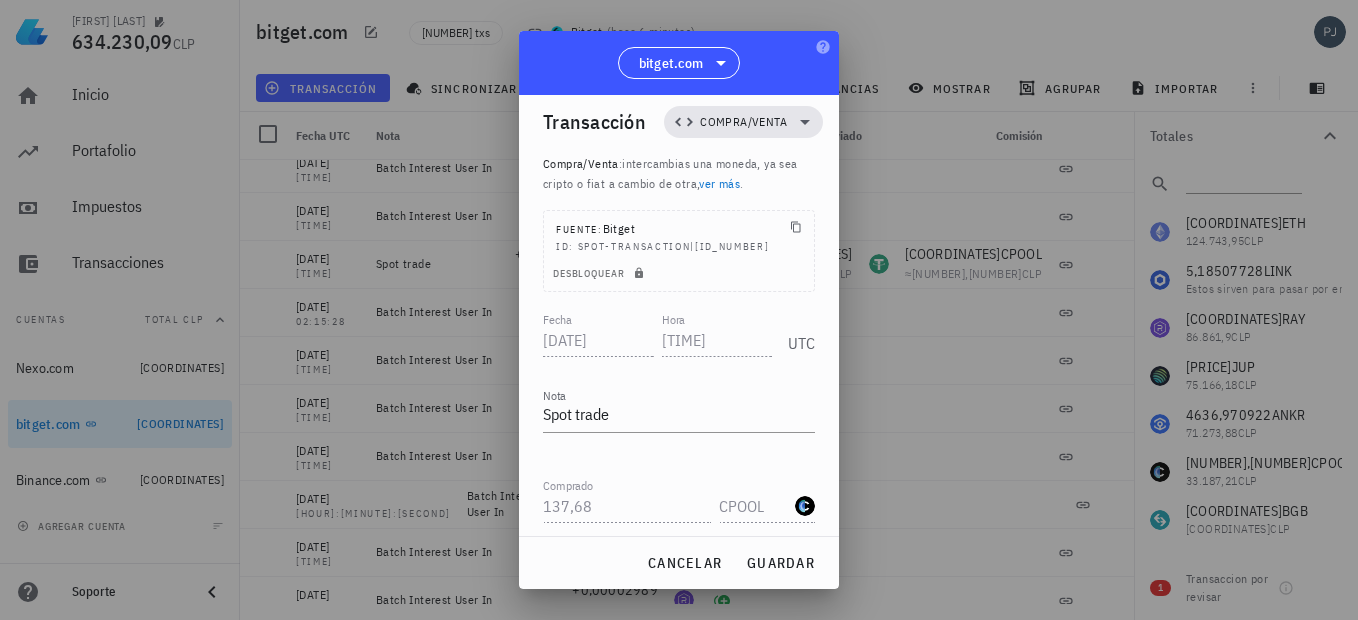 scroll, scrollTop: 0, scrollLeft: 0, axis: both 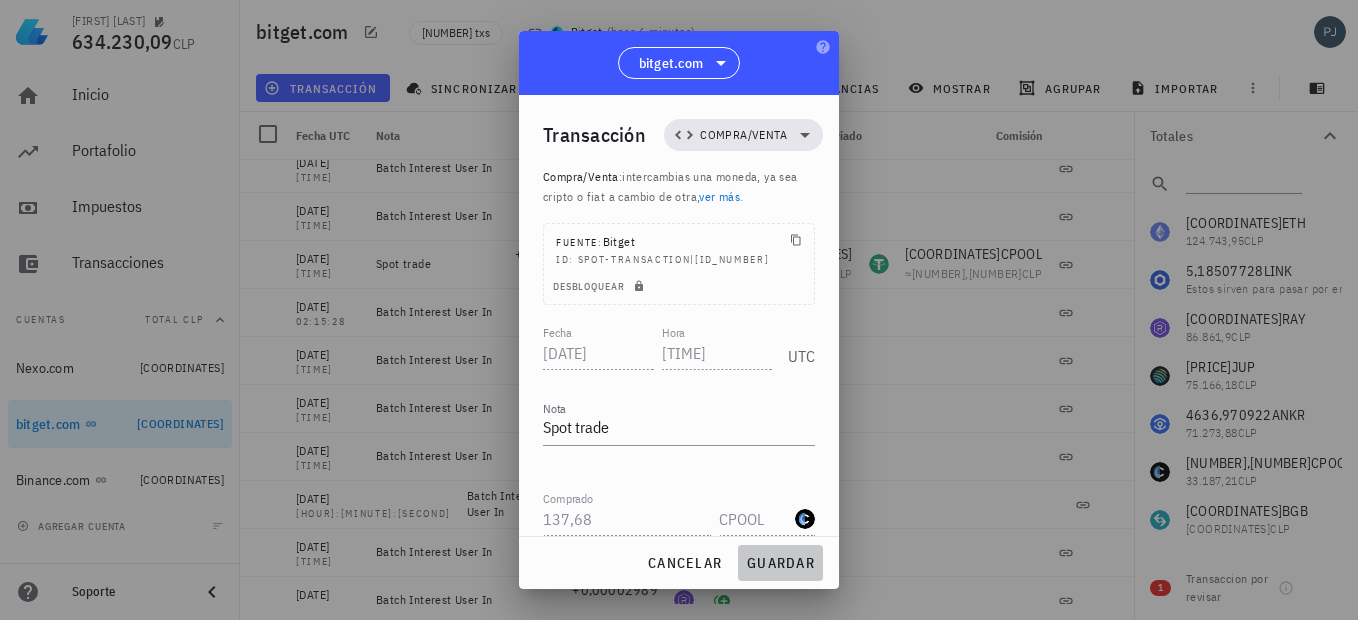 click on "guardar" at bounding box center (780, 563) 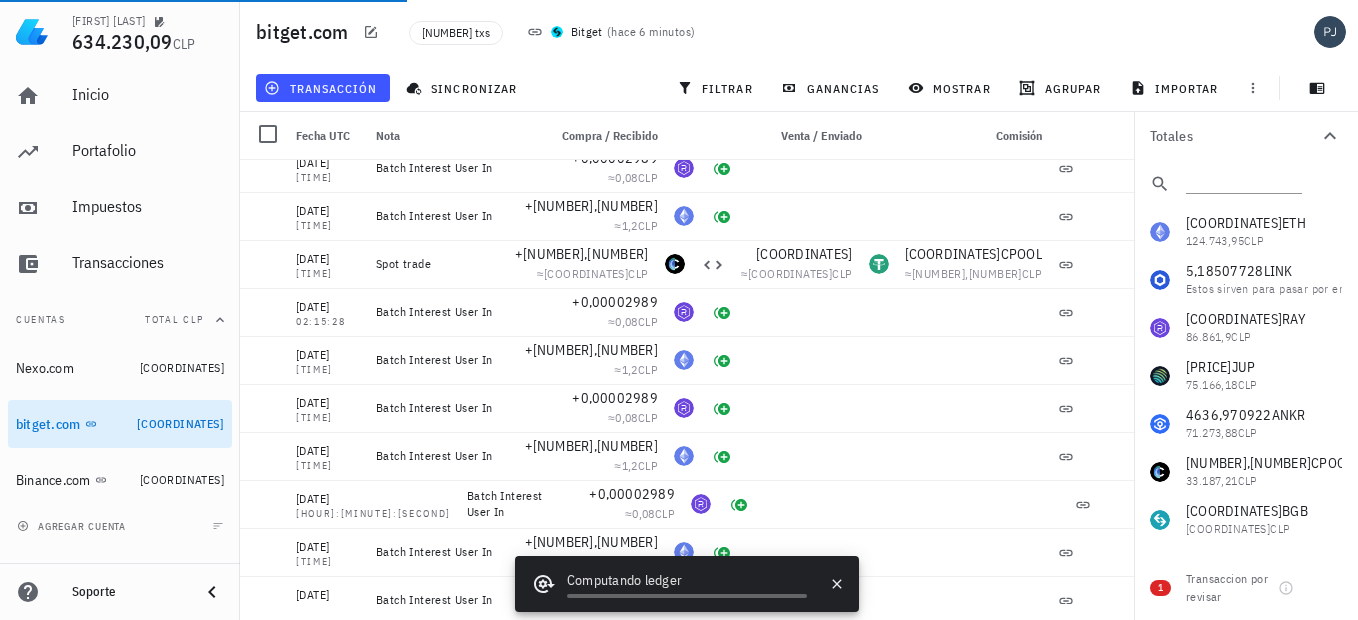 click on "bitget.com
4437 txs
Bitget   ( hace 6 minutos )" at bounding box center [799, 32] 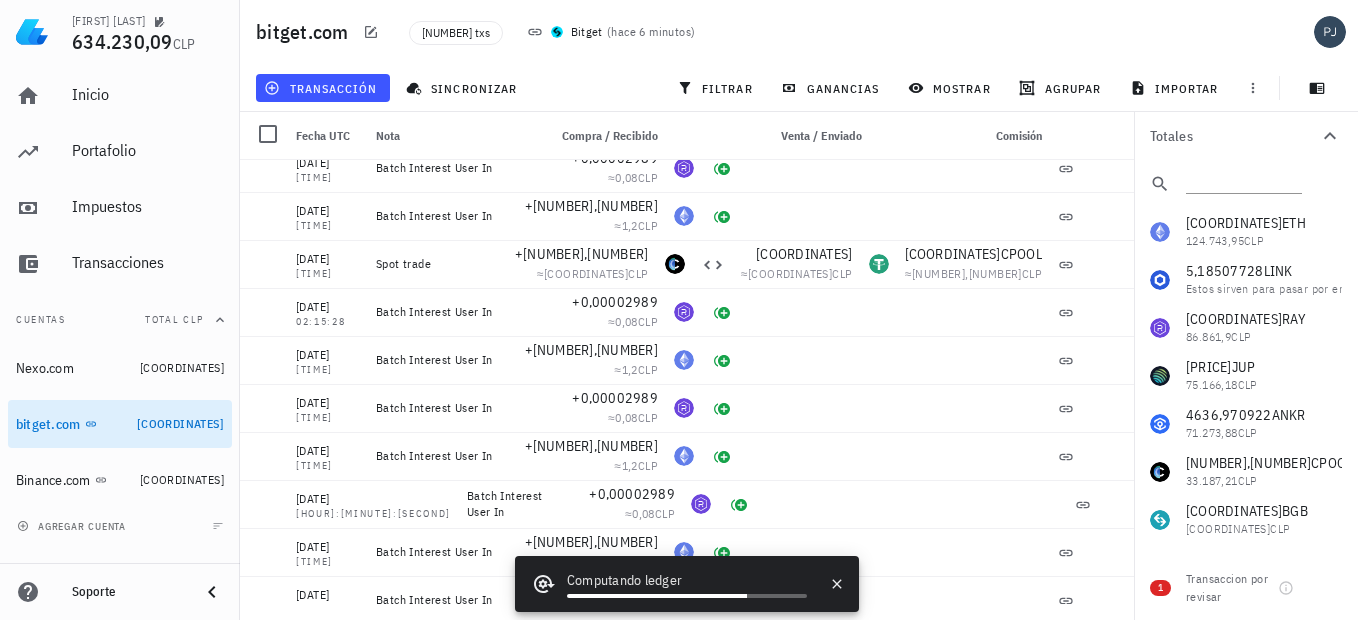 click on "4437 txs
Bitget   ( hace 6 minutos )" at bounding box center (705, 32) 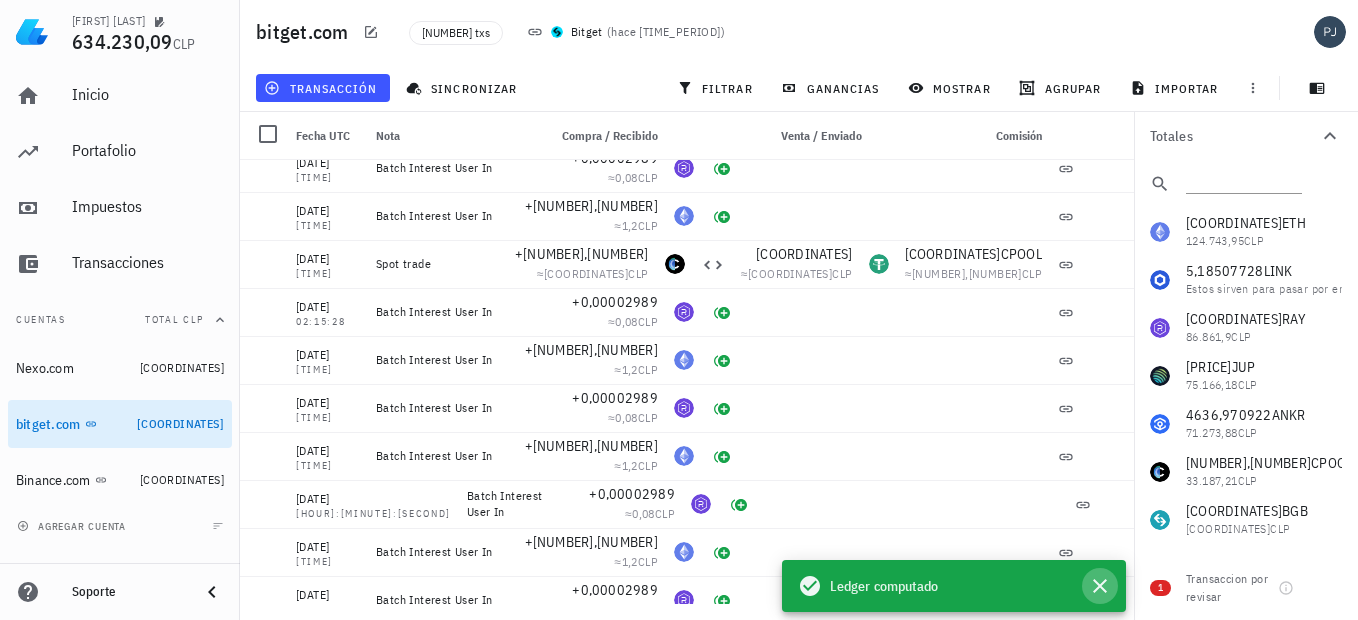 click 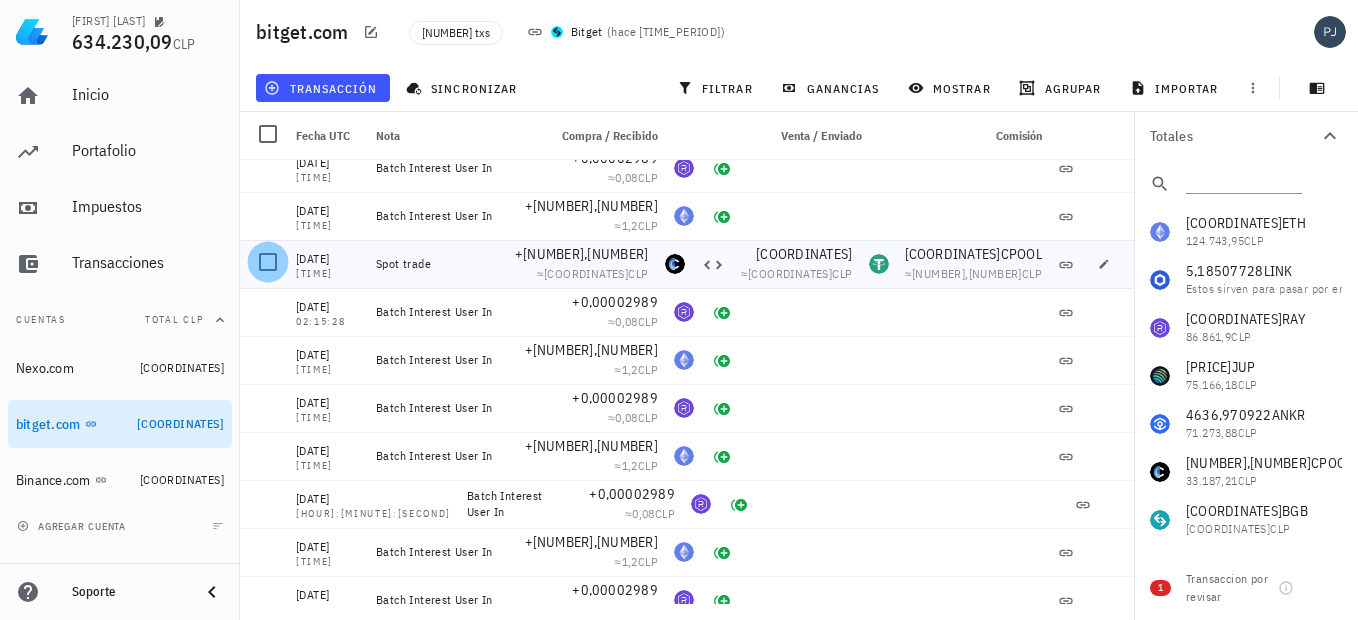 click at bounding box center (268, 262) 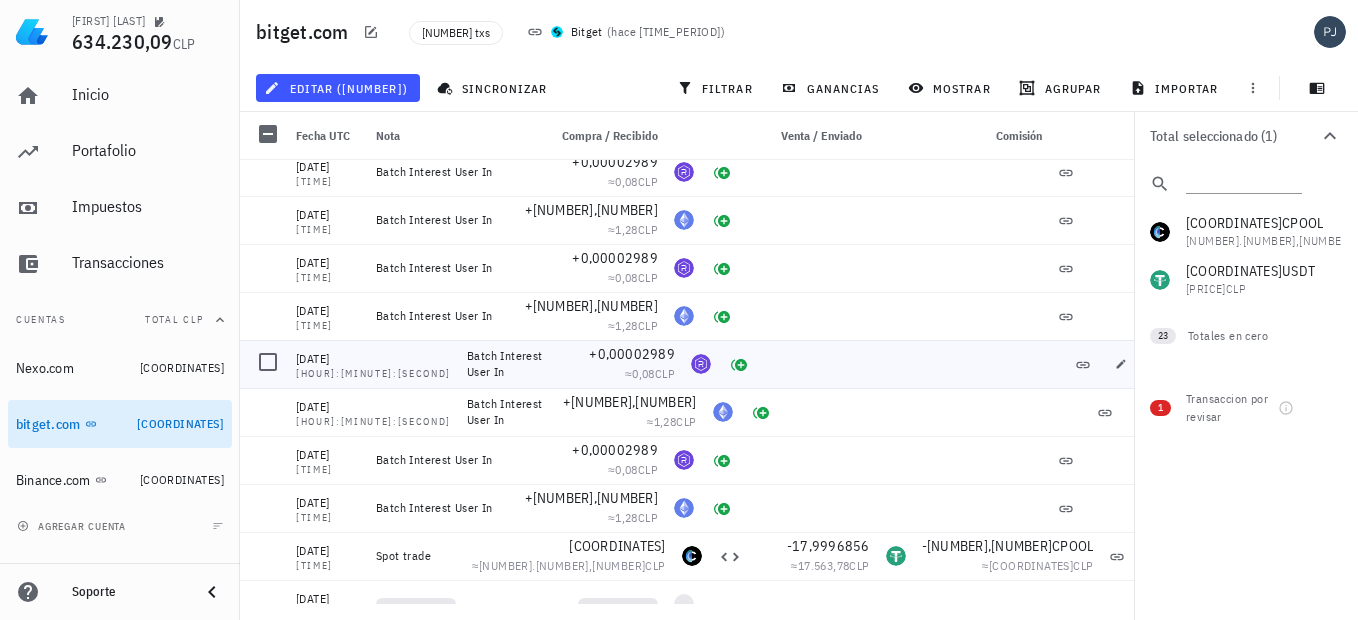 scroll, scrollTop: 500, scrollLeft: 0, axis: vertical 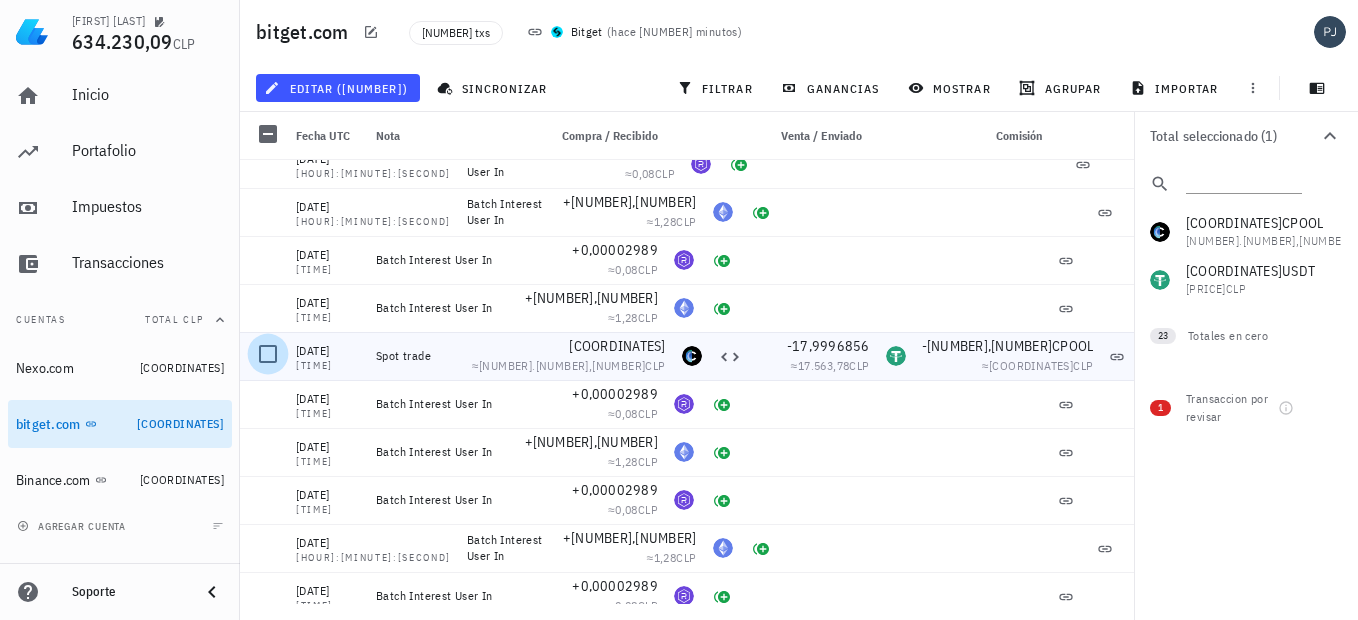 click at bounding box center [268, 354] 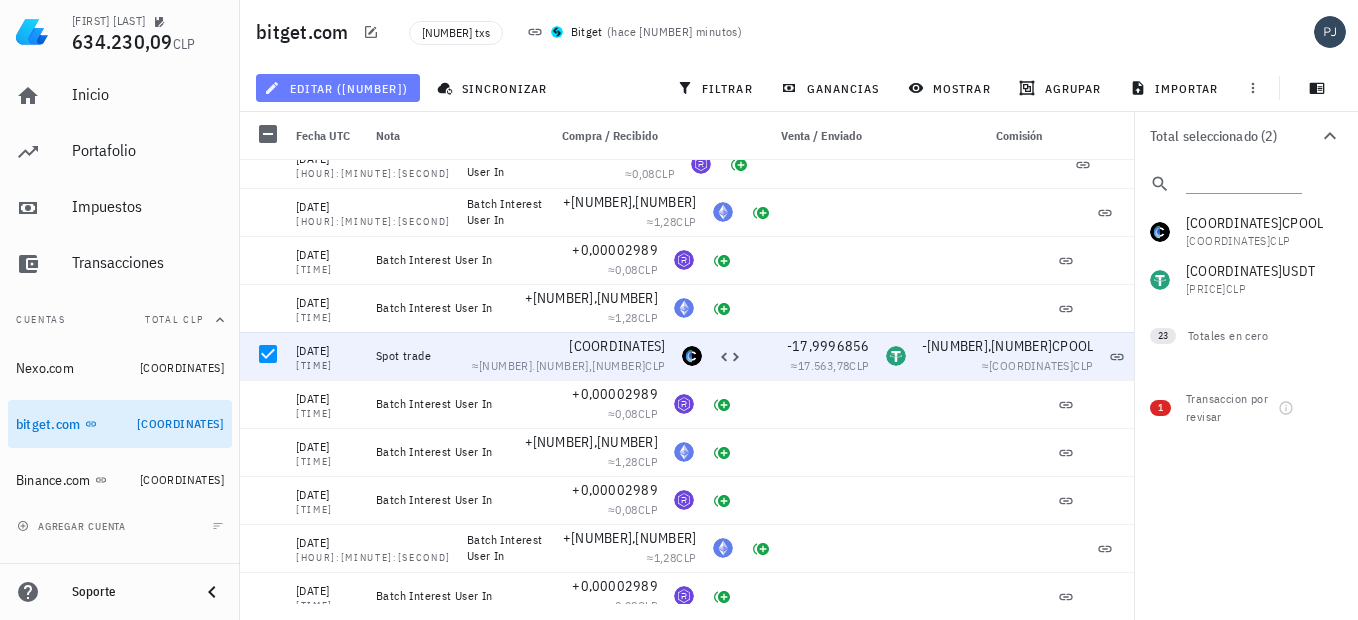 click on "editar (2)" at bounding box center (337, 88) 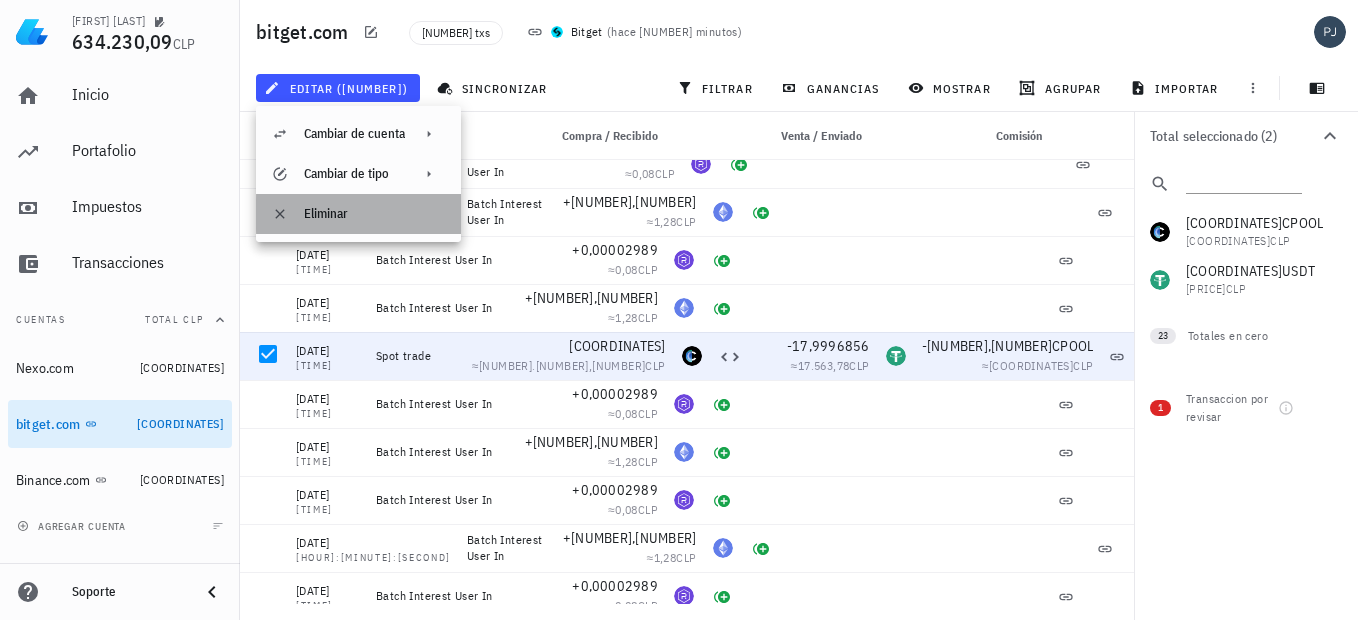 click on "Eliminar" at bounding box center [374, 214] 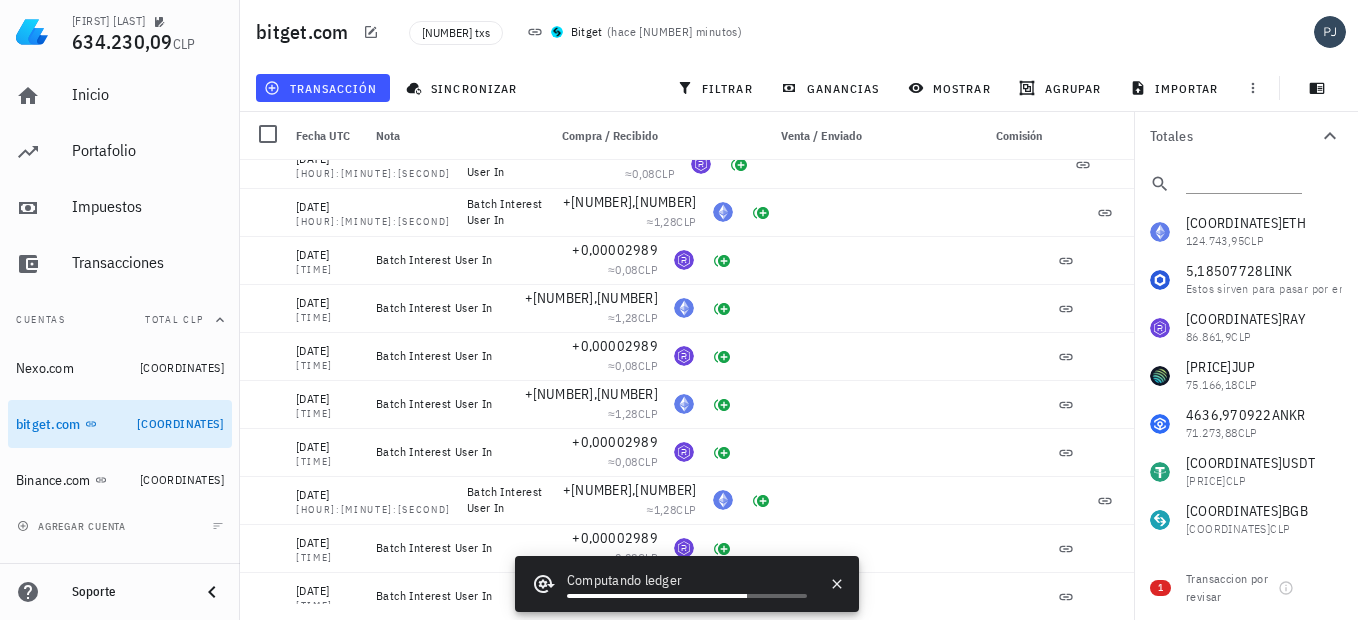 click on "4435 txs
Bitget   ( hace 8 minutos )" at bounding box center [717, 32] 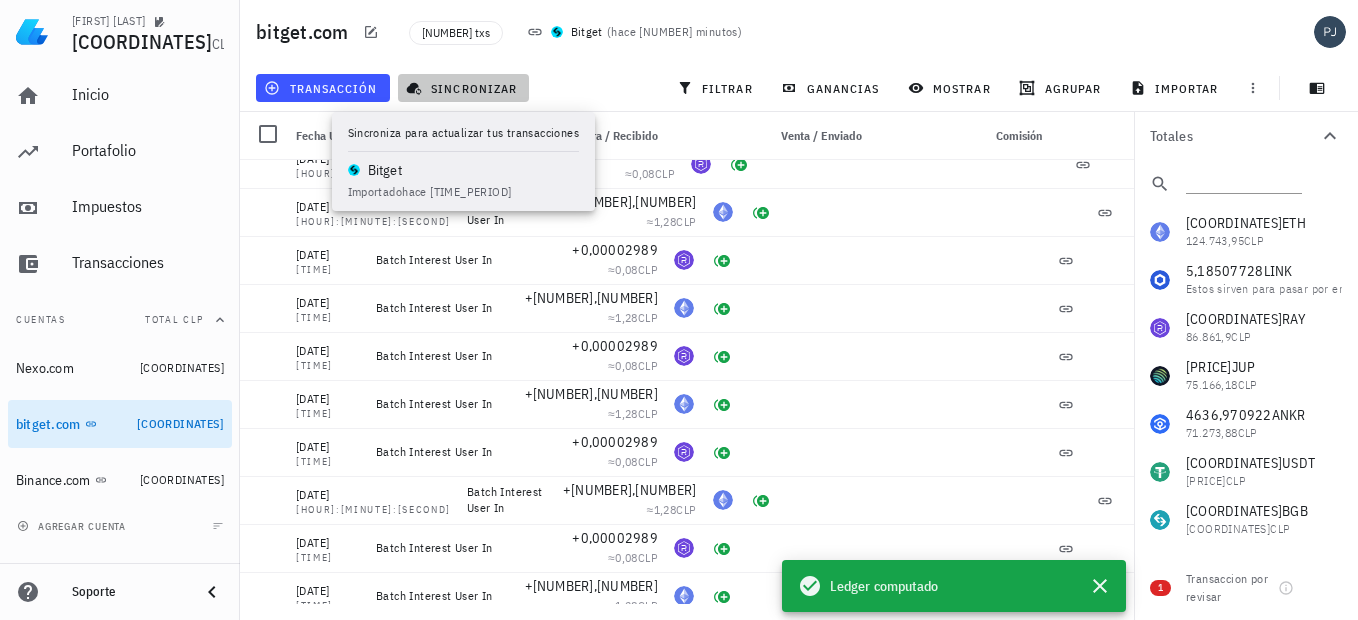 click on "sincronizar" at bounding box center (463, 88) 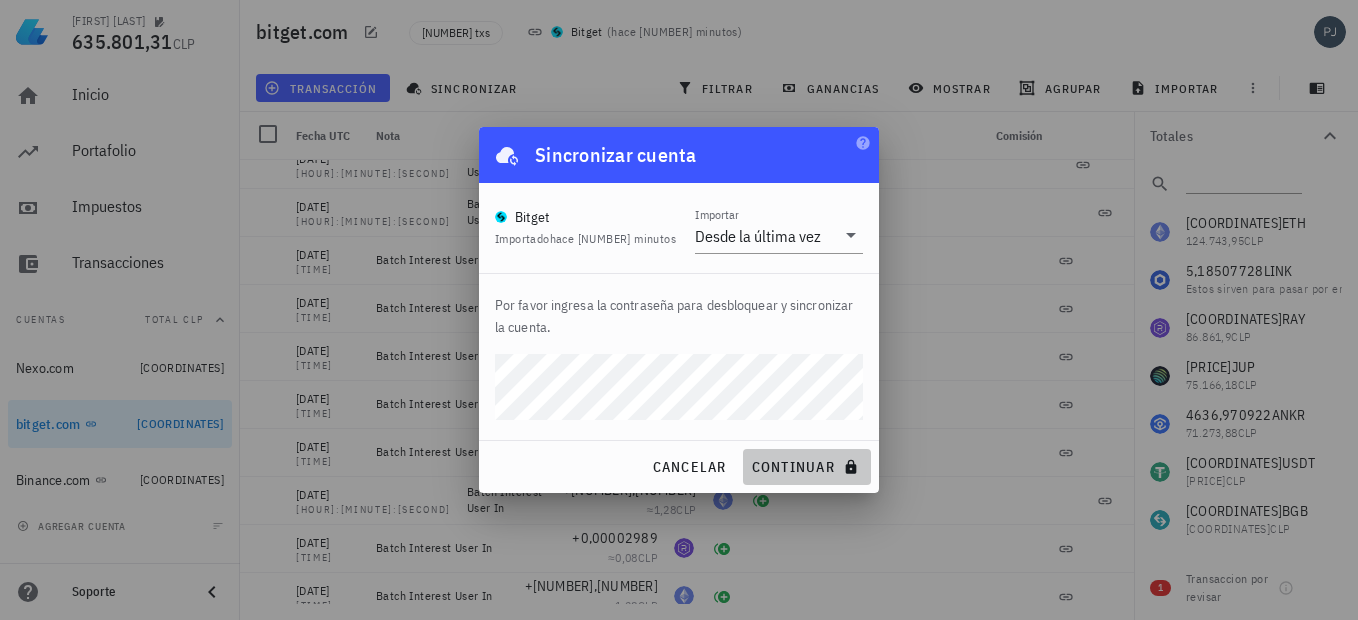 click on "continuar" at bounding box center (807, 467) 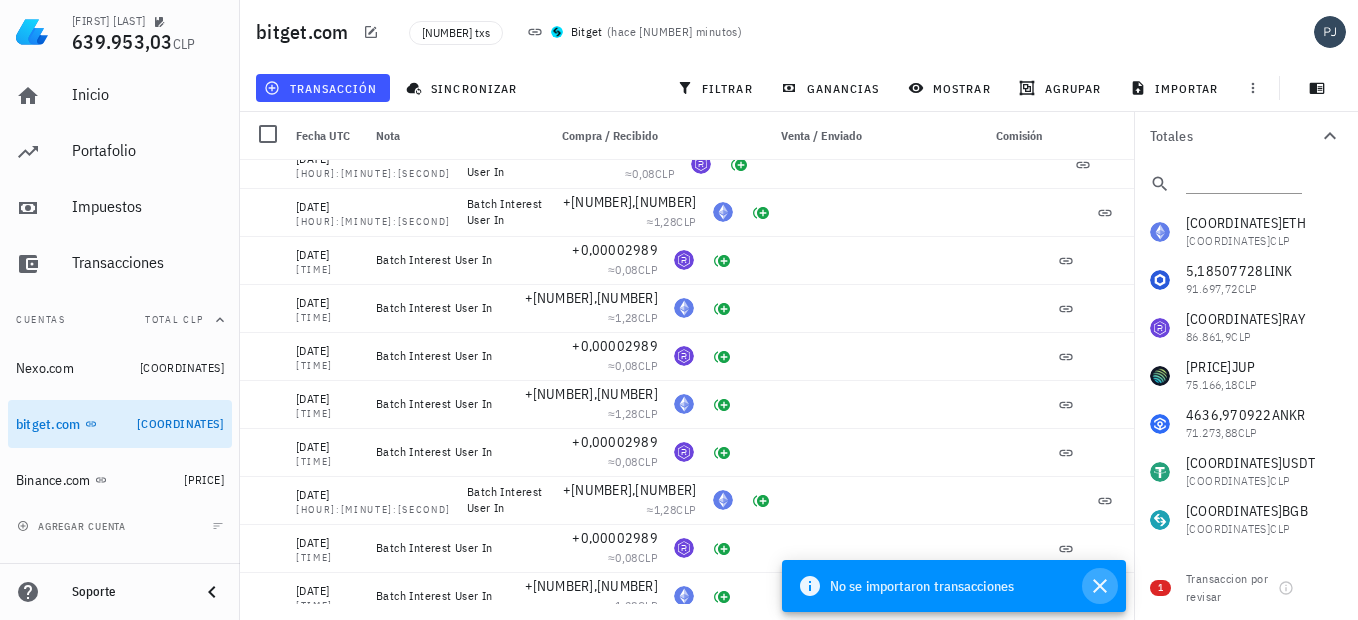 click 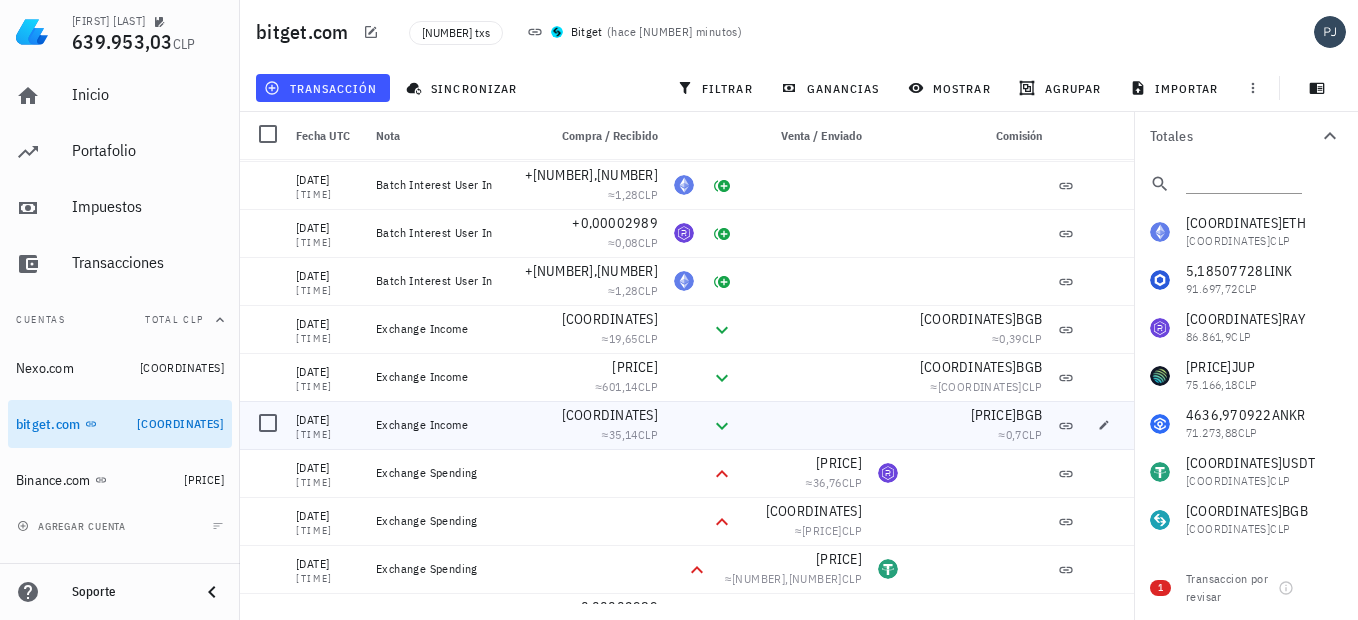scroll, scrollTop: 4800, scrollLeft: 0, axis: vertical 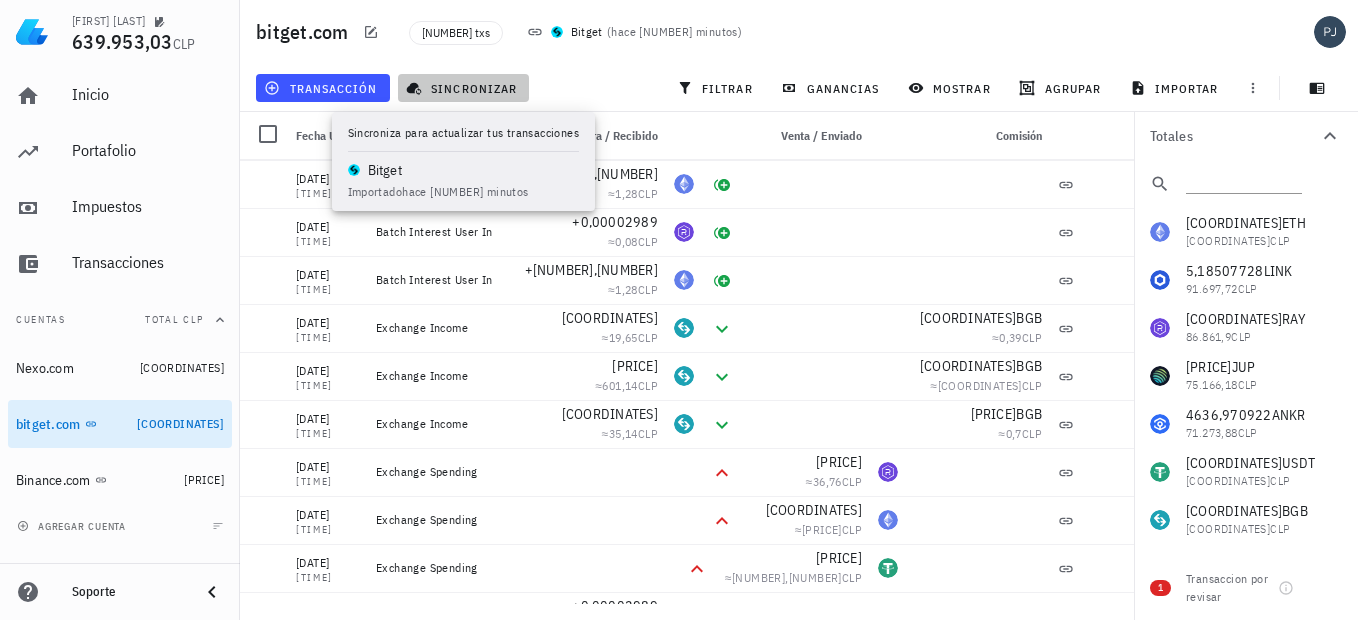 click on "sincronizar" at bounding box center [463, 88] 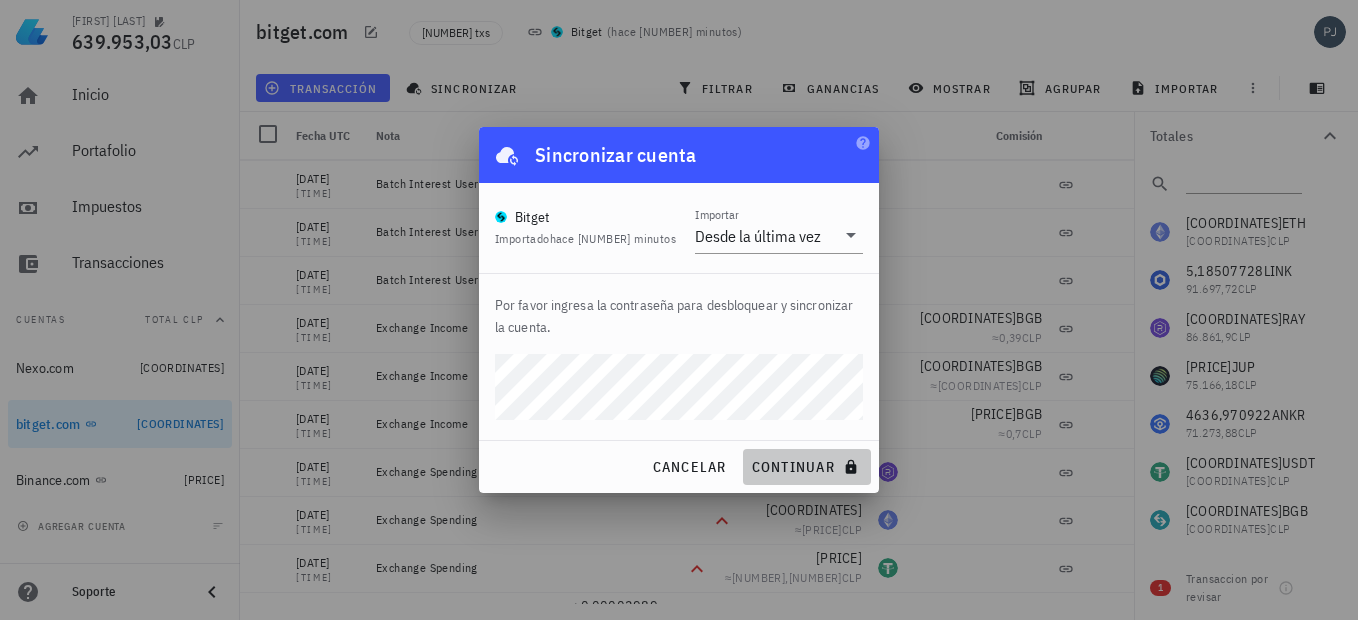 click on "continuar" at bounding box center (807, 467) 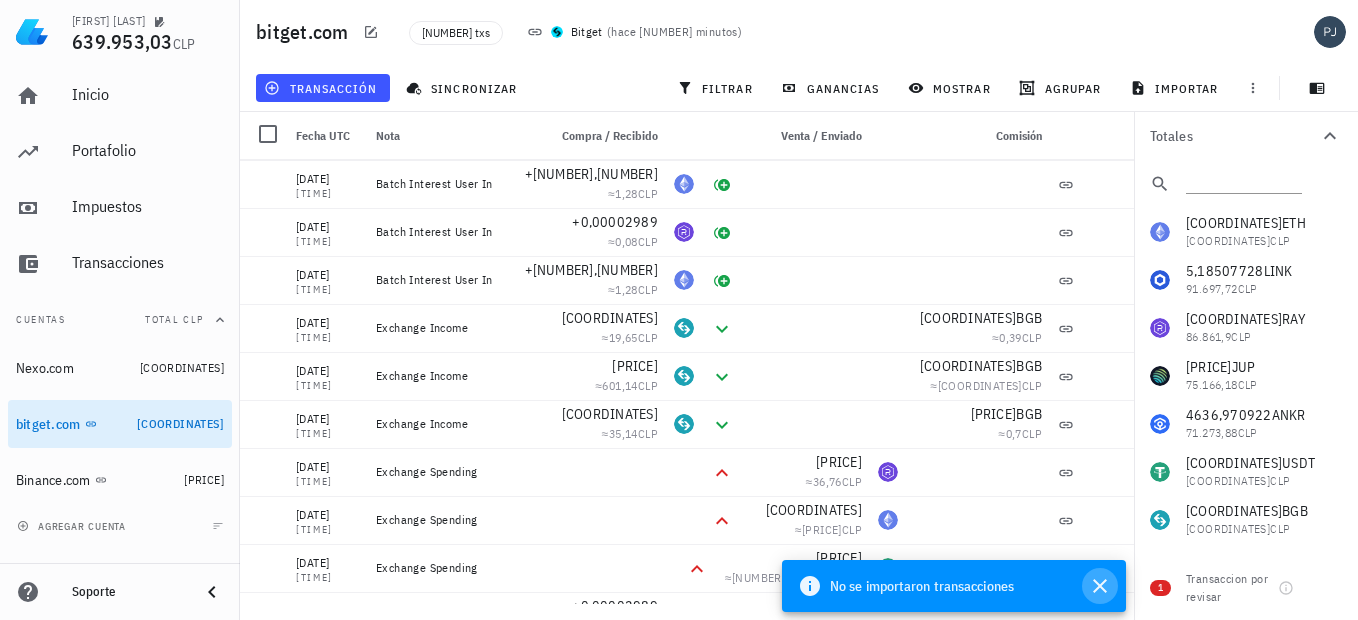 click 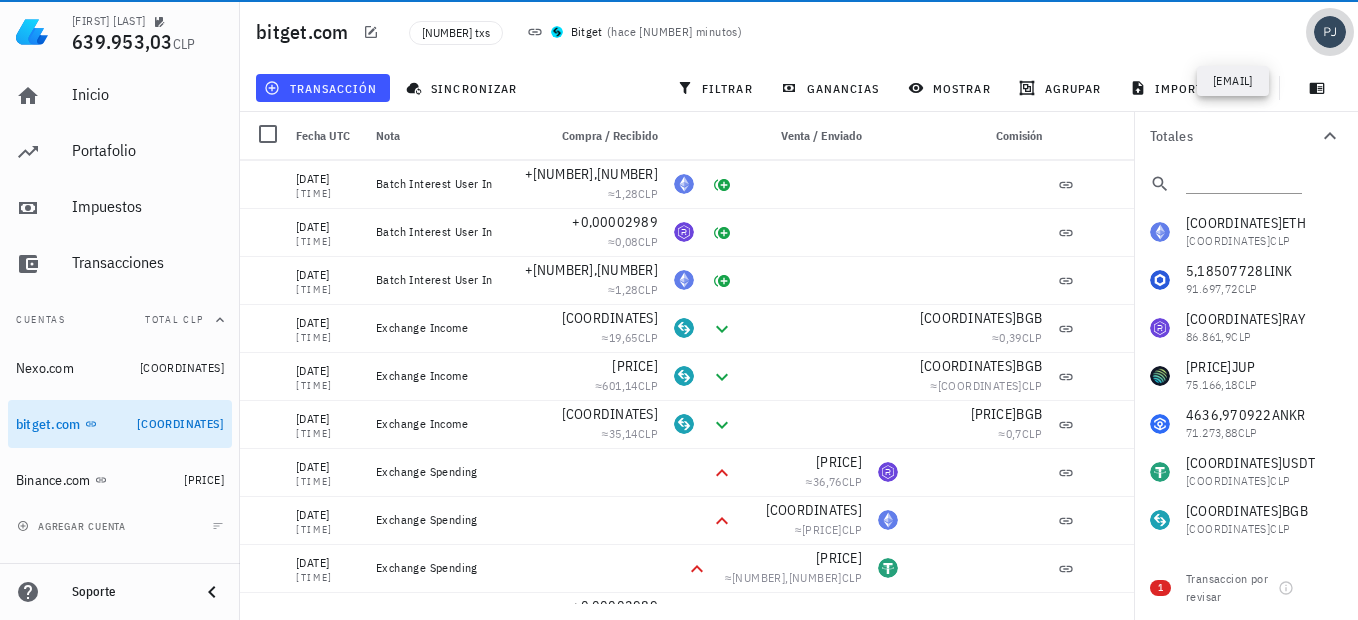 click at bounding box center (1330, 32) 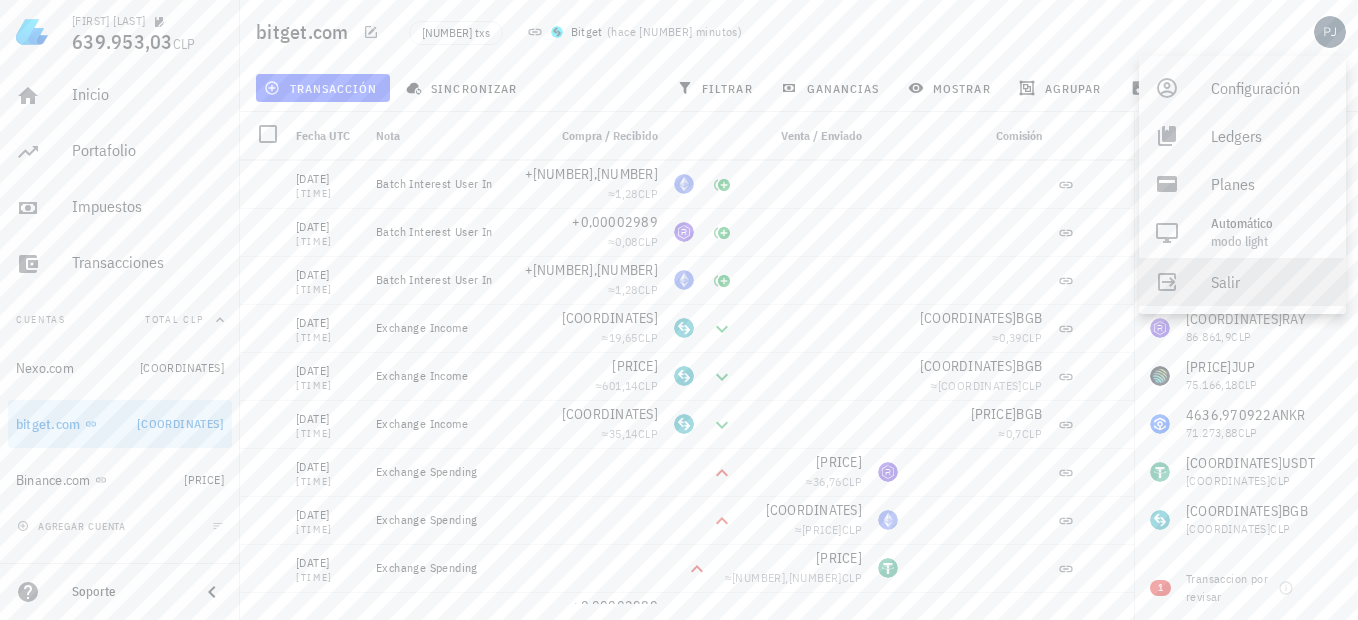 click on "Salir" at bounding box center (1270, 282) 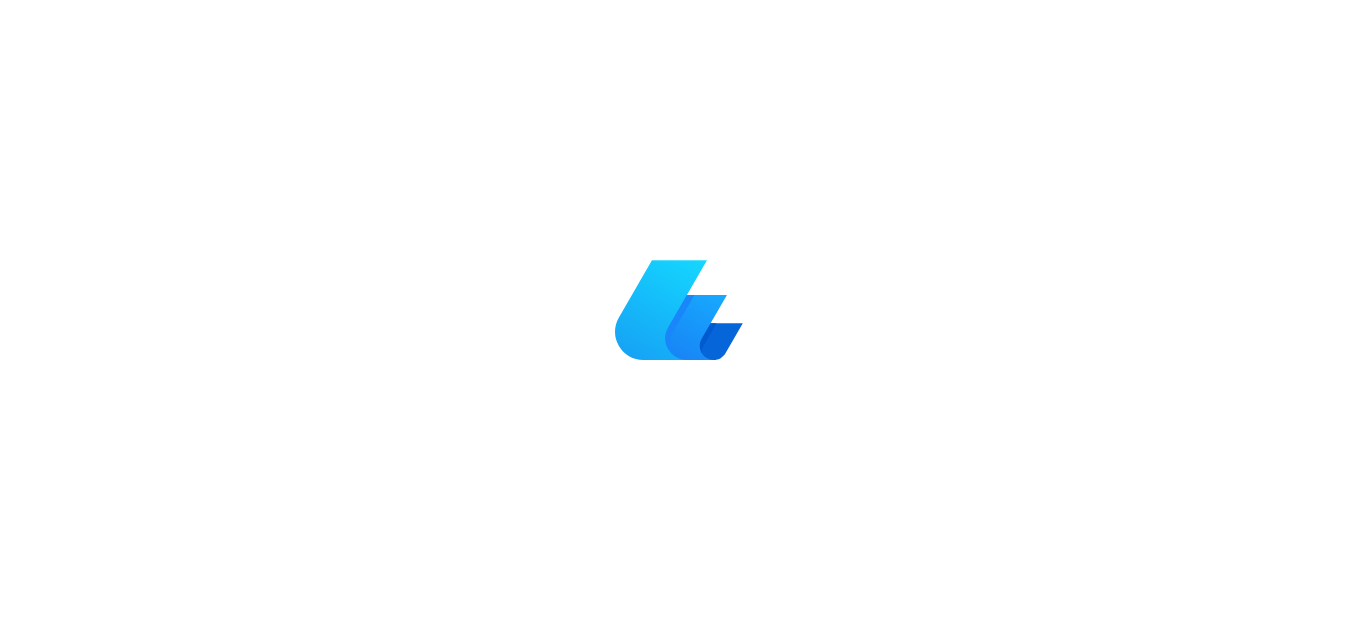 scroll, scrollTop: 0, scrollLeft: 0, axis: both 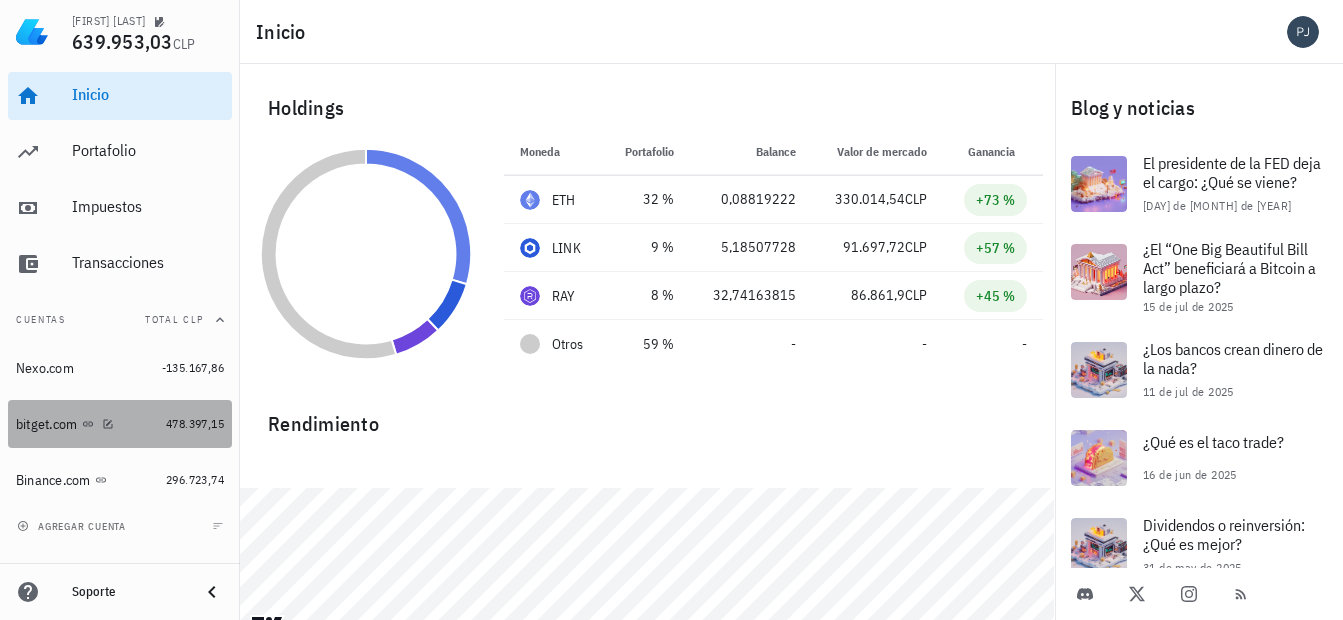 drag, startPoint x: 51, startPoint y: 419, endPoint x: 302, endPoint y: 321, distance: 269.45316 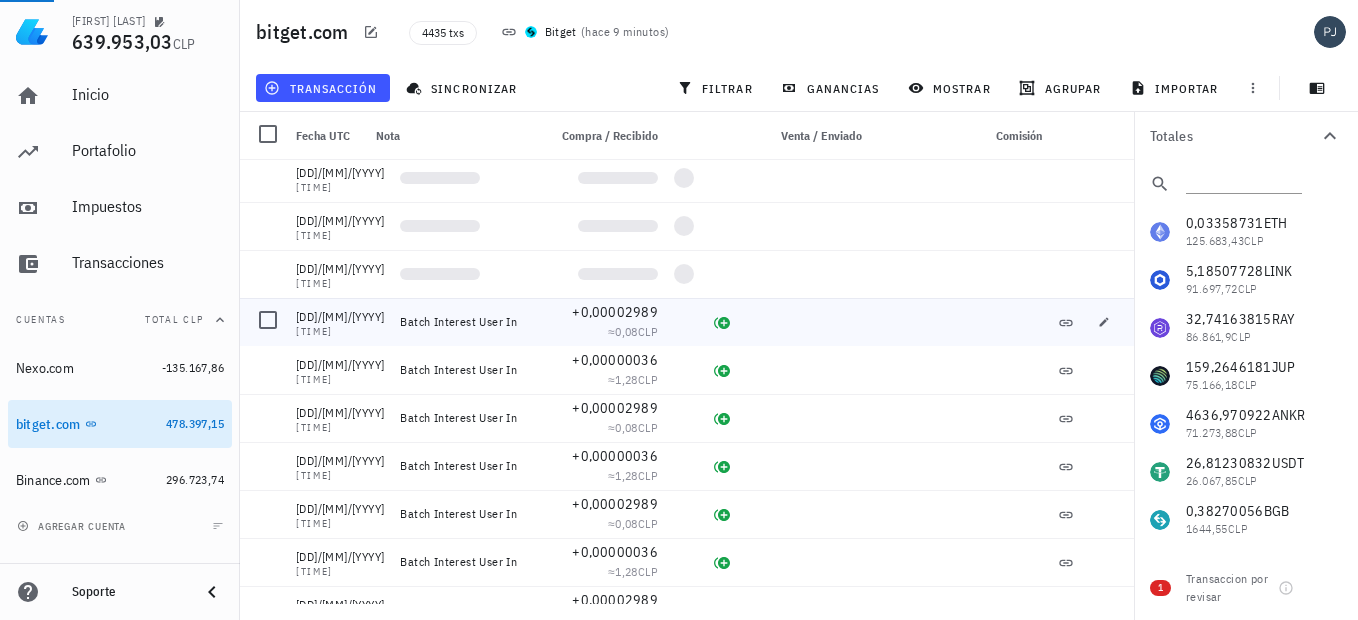 scroll, scrollTop: 0, scrollLeft: 0, axis: both 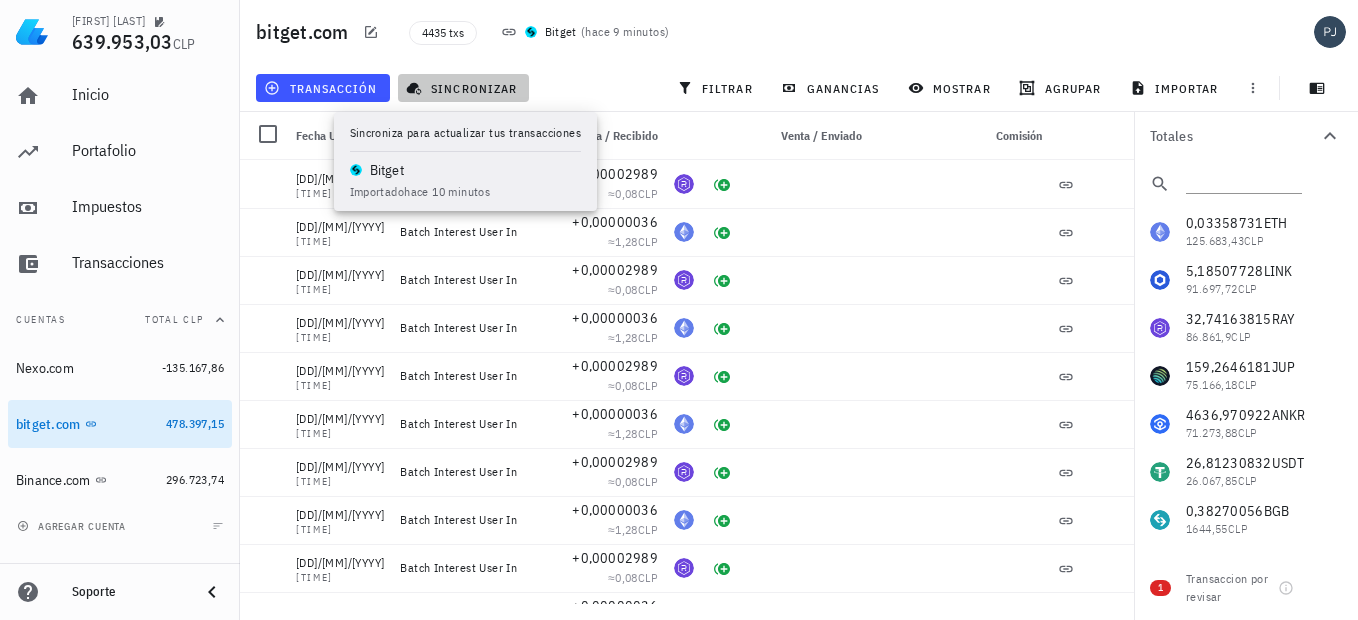 click on "sincronizar" at bounding box center (463, 88) 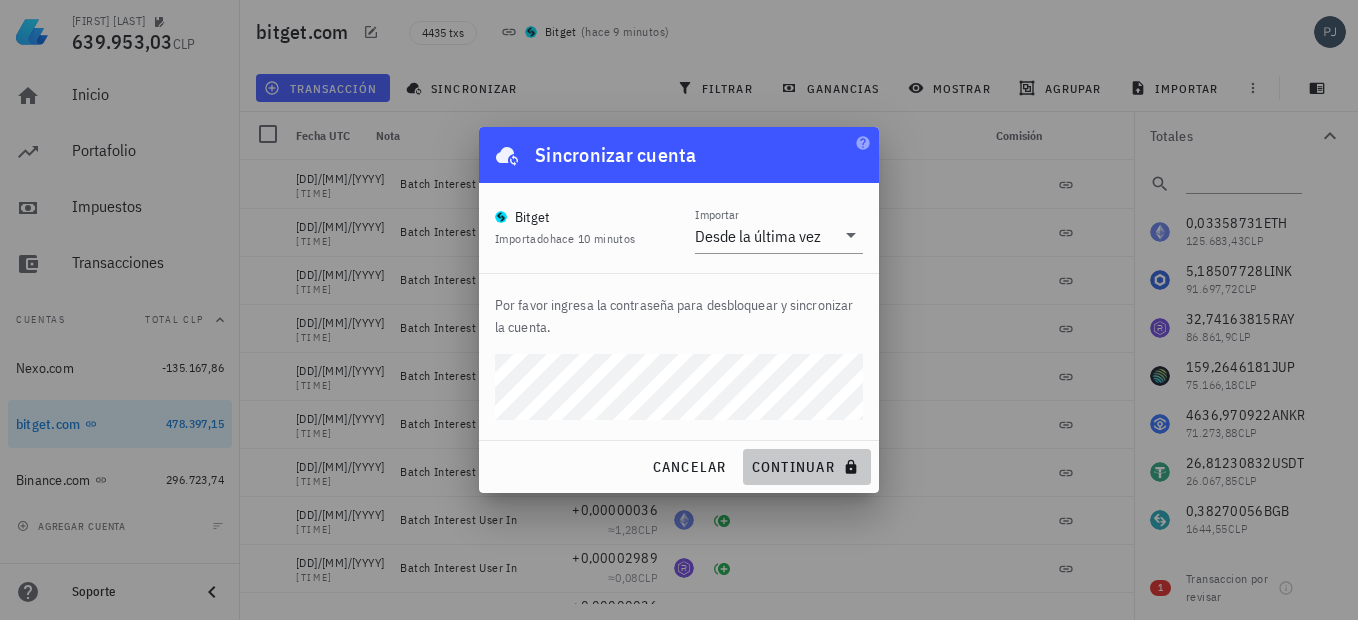 click on "continuar" at bounding box center [807, 467] 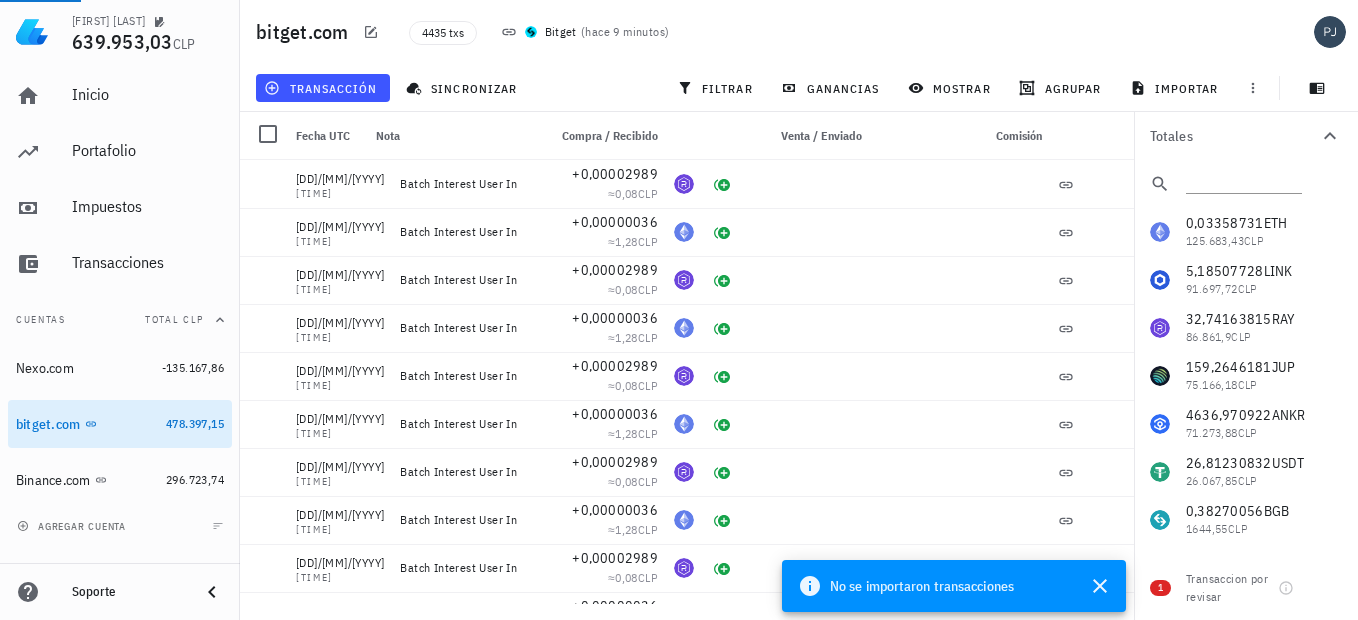 click 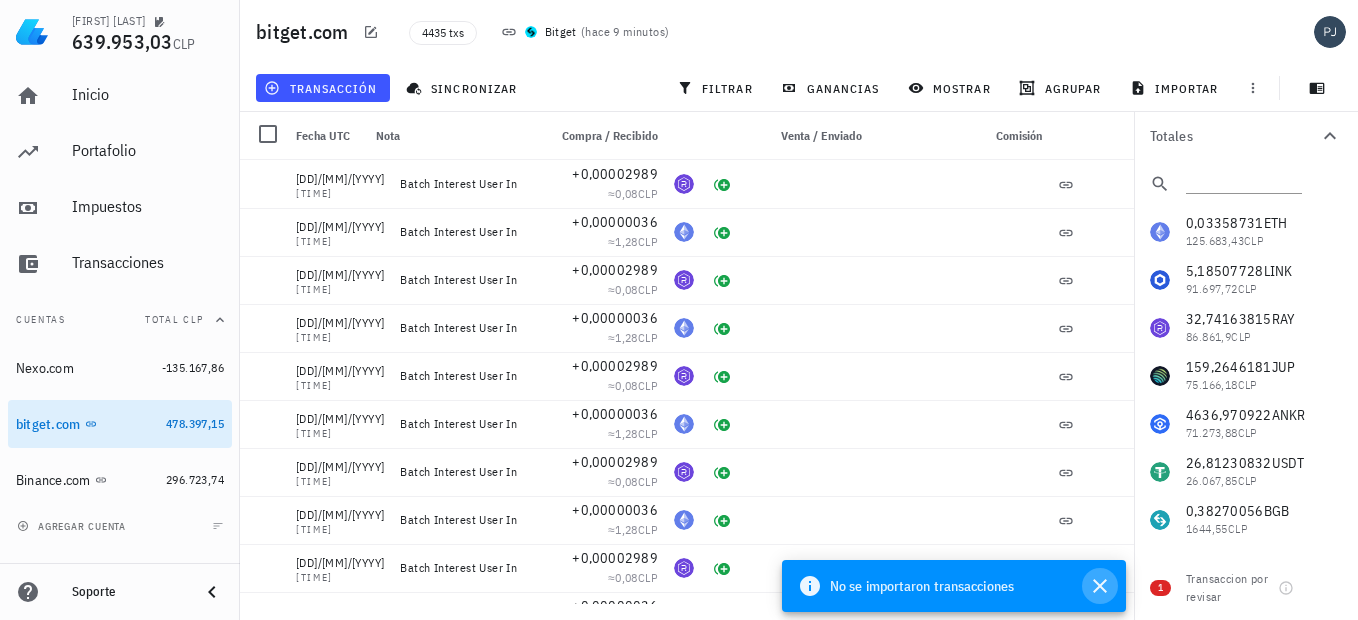 click 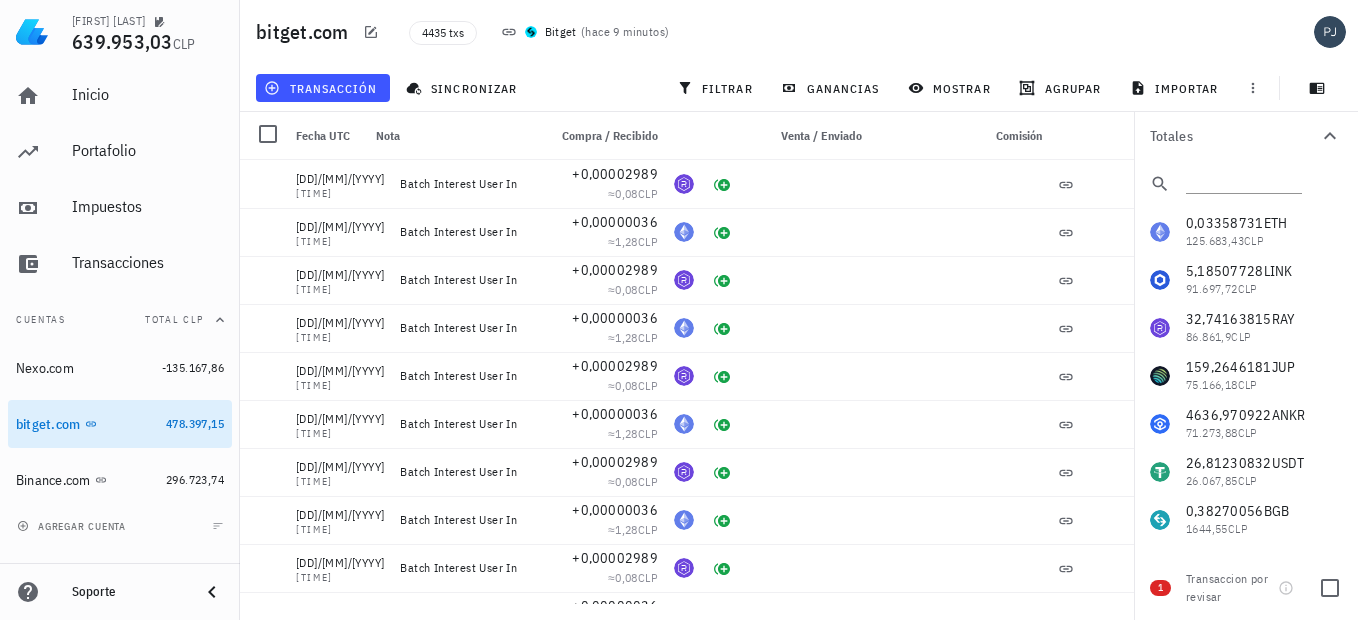 click on "Transaccion por revisar" at bounding box center (1228, 588) 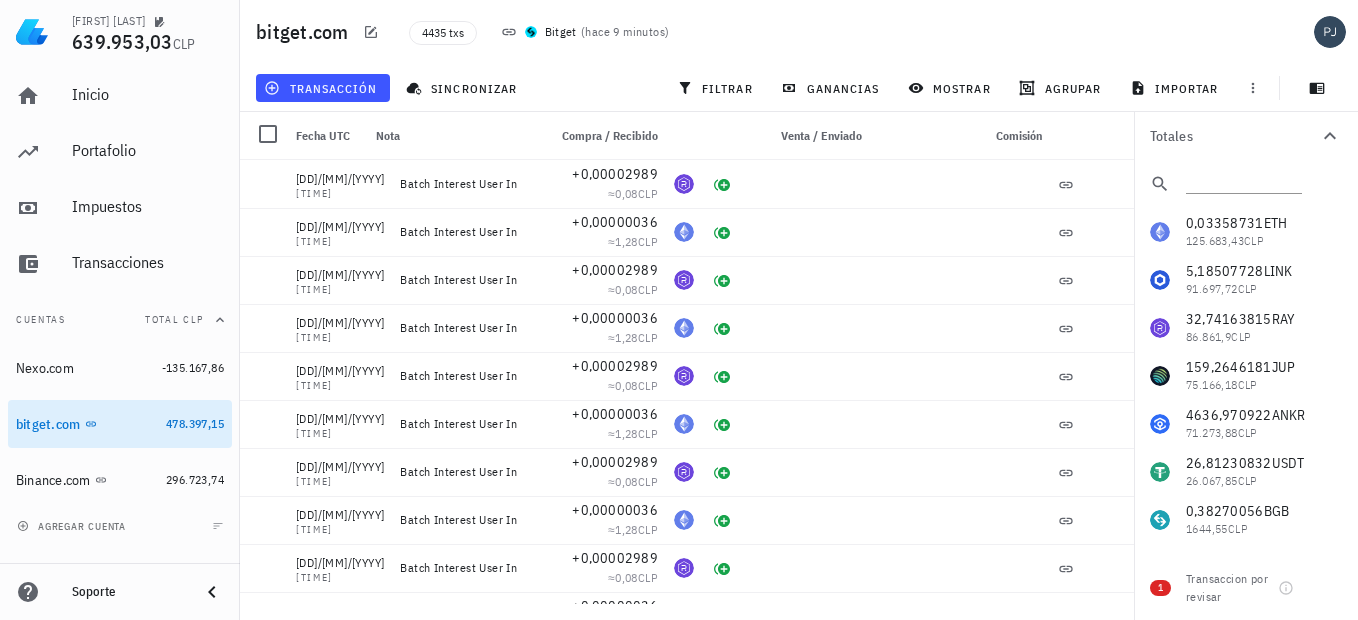 click on "4435 txs
Bitget   ( hace 9 minutos )" at bounding box center (698, 32) 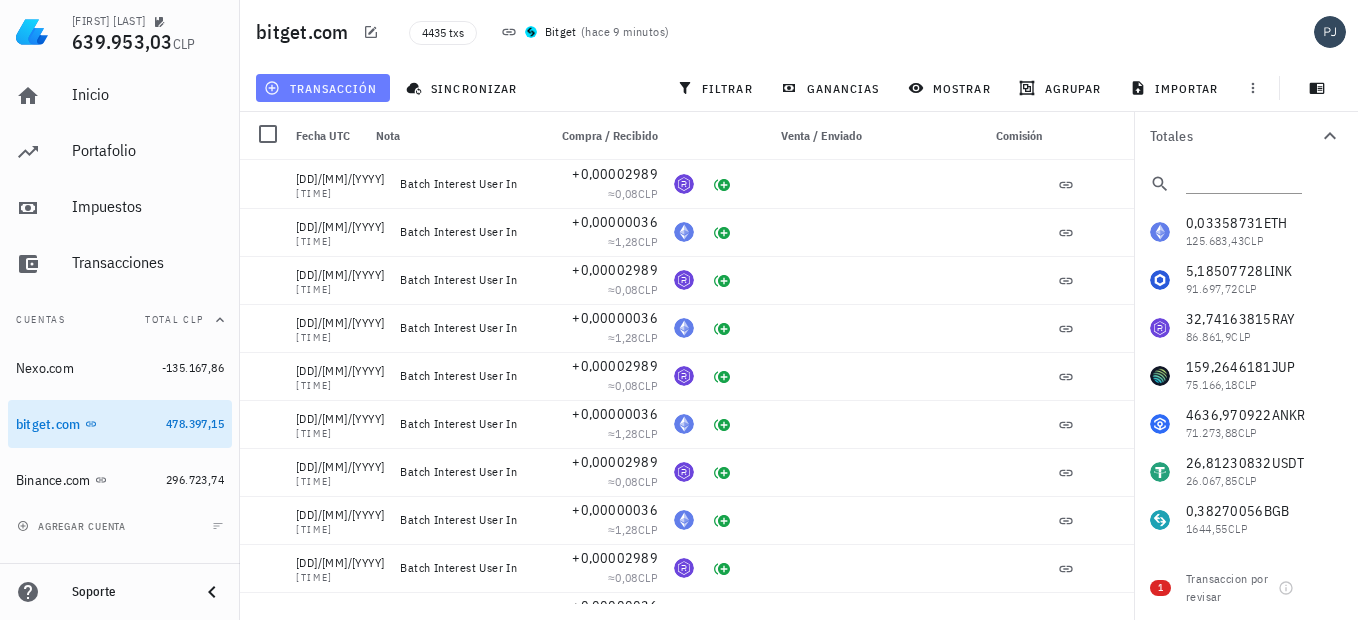 click on "transacción" at bounding box center [322, 88] 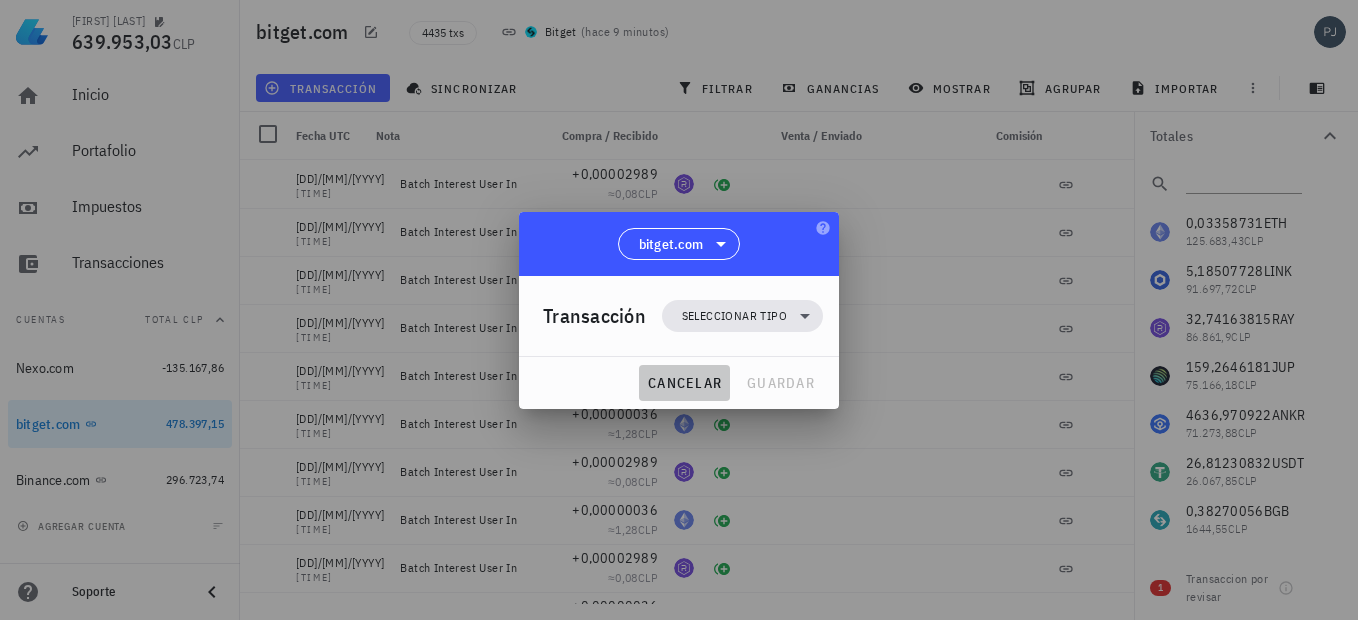 click on "cancelar" at bounding box center [684, 383] 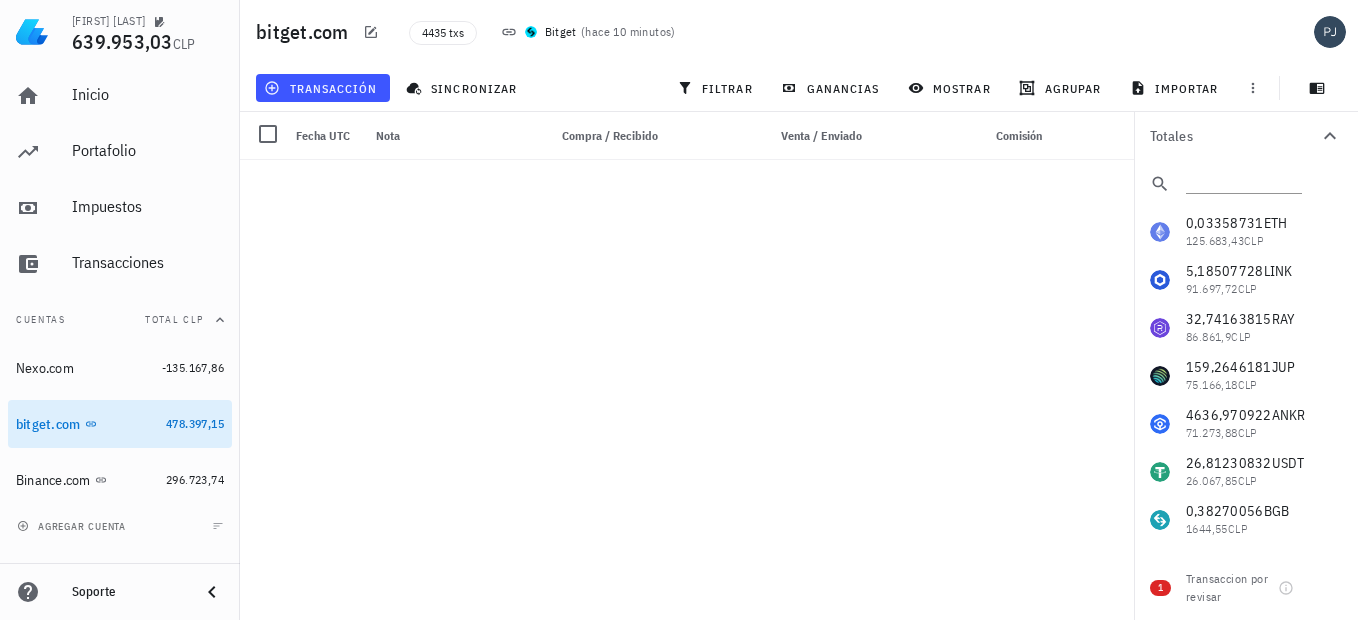 scroll, scrollTop: 0, scrollLeft: 0, axis: both 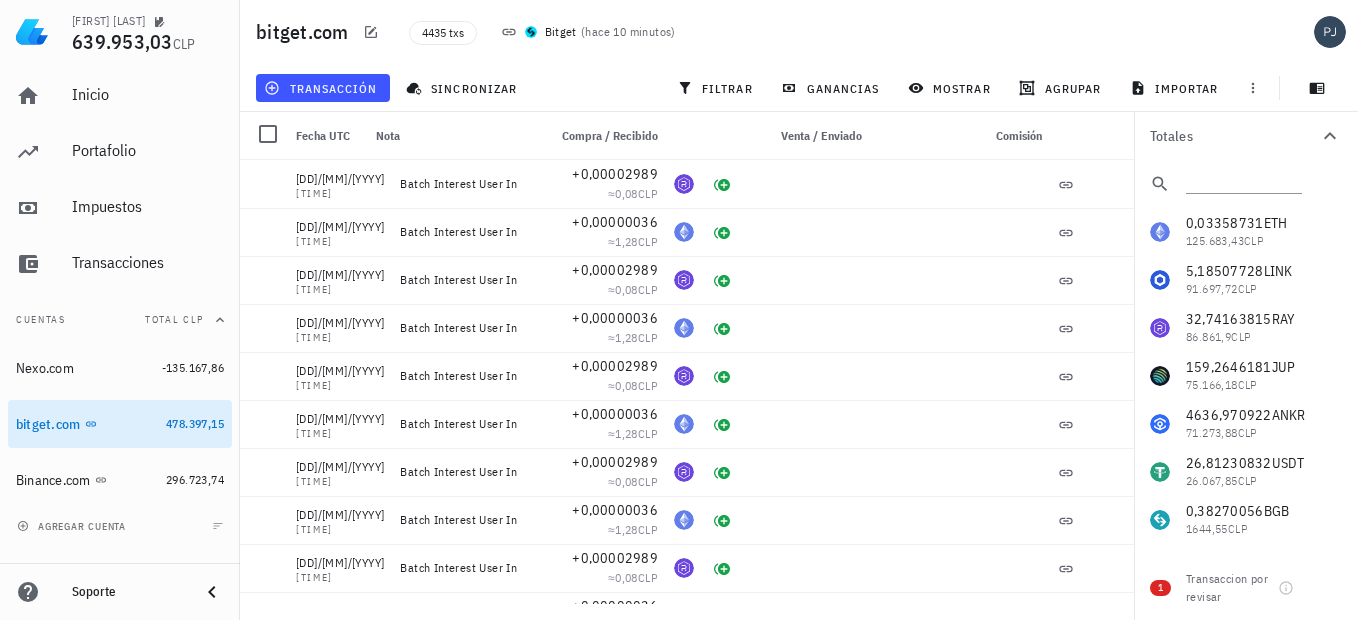 click on "4435 txs
Bitget   ( hace 10 minutos )" at bounding box center (700, 32) 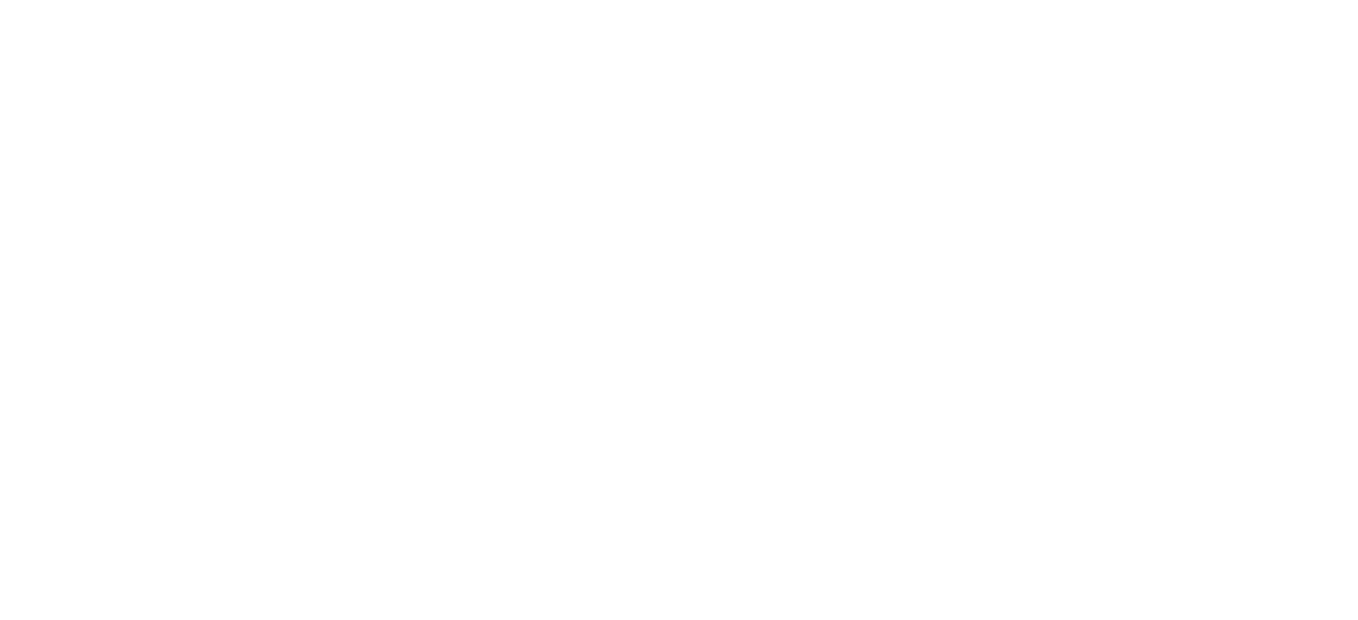 scroll, scrollTop: 0, scrollLeft: 0, axis: both 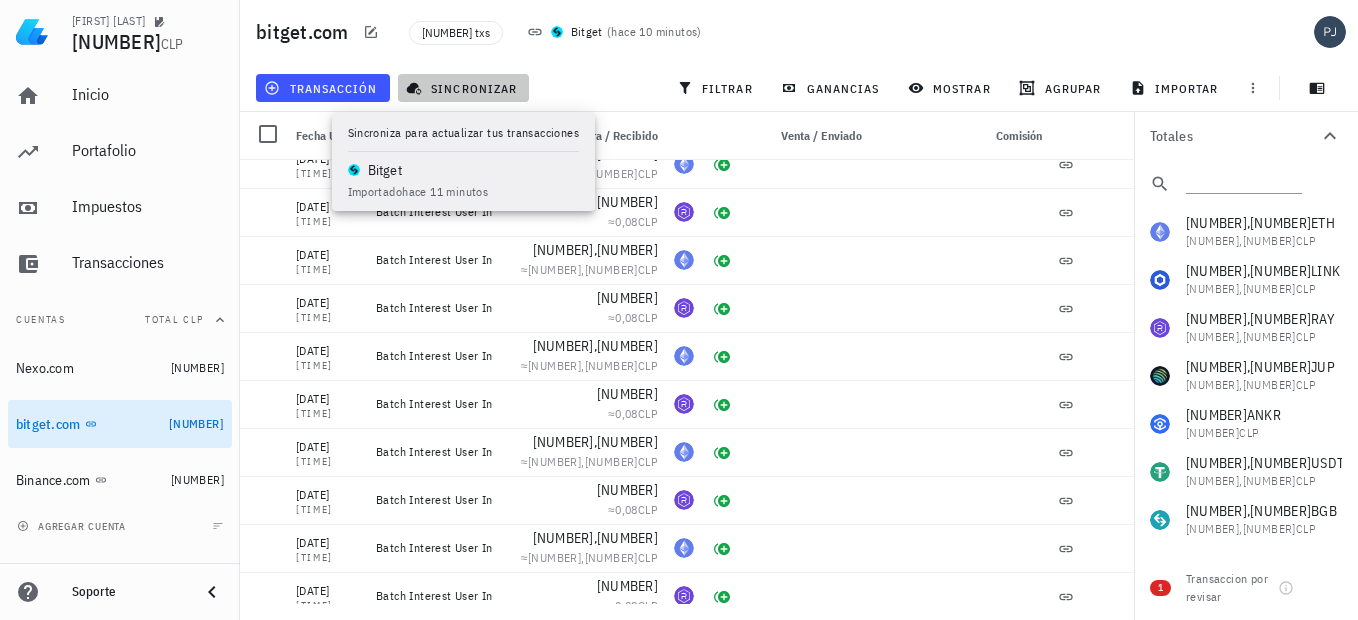 click on "sincronizar" at bounding box center (463, 88) 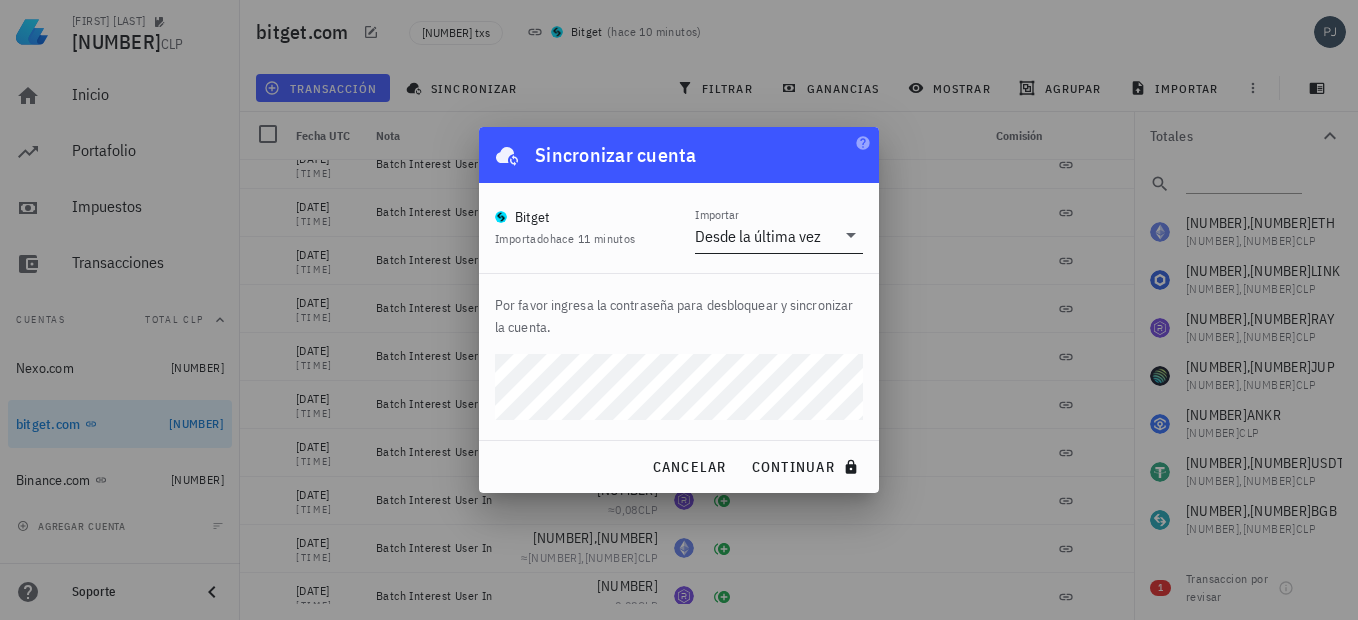 click on "Desde la última vez" at bounding box center [758, 236] 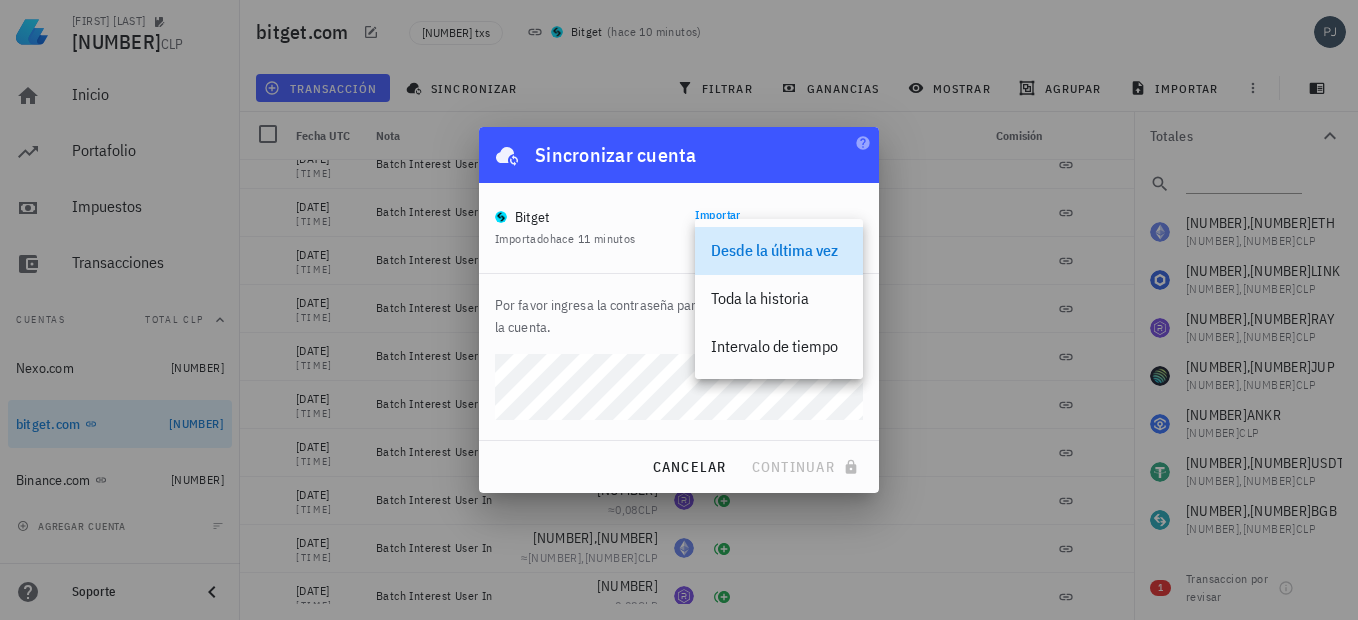 click on "Desde la última vez" at bounding box center [779, 250] 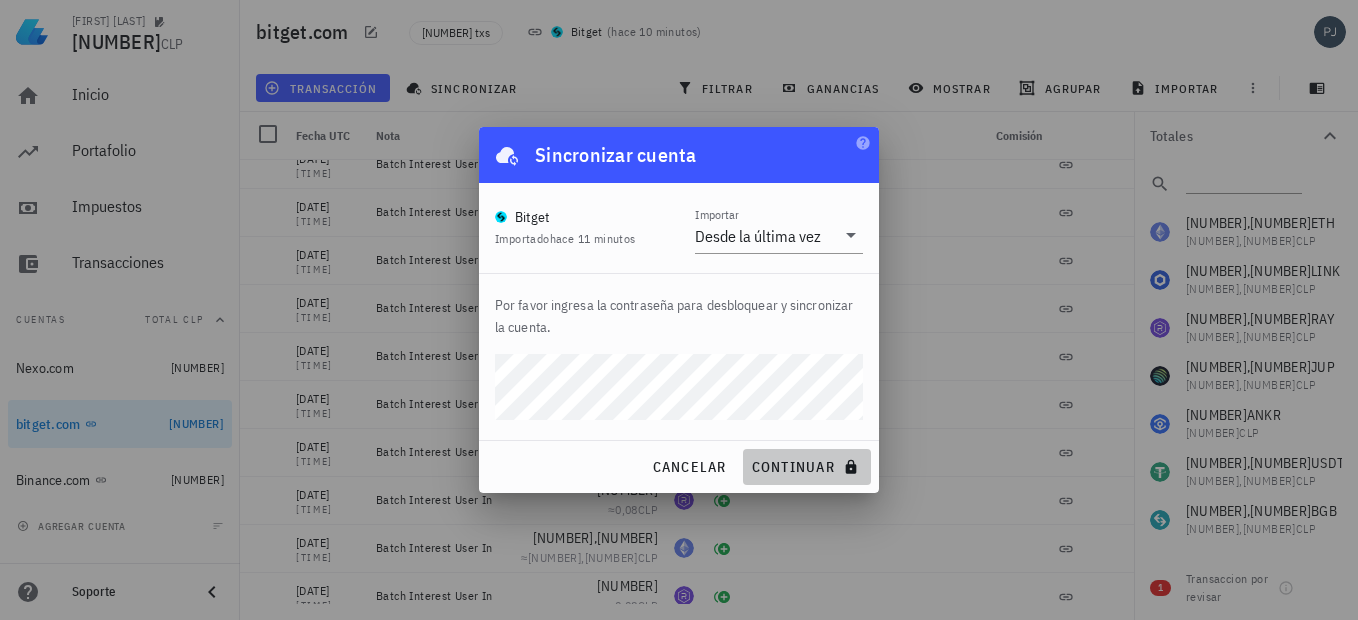 click on "continuar" at bounding box center [807, 467] 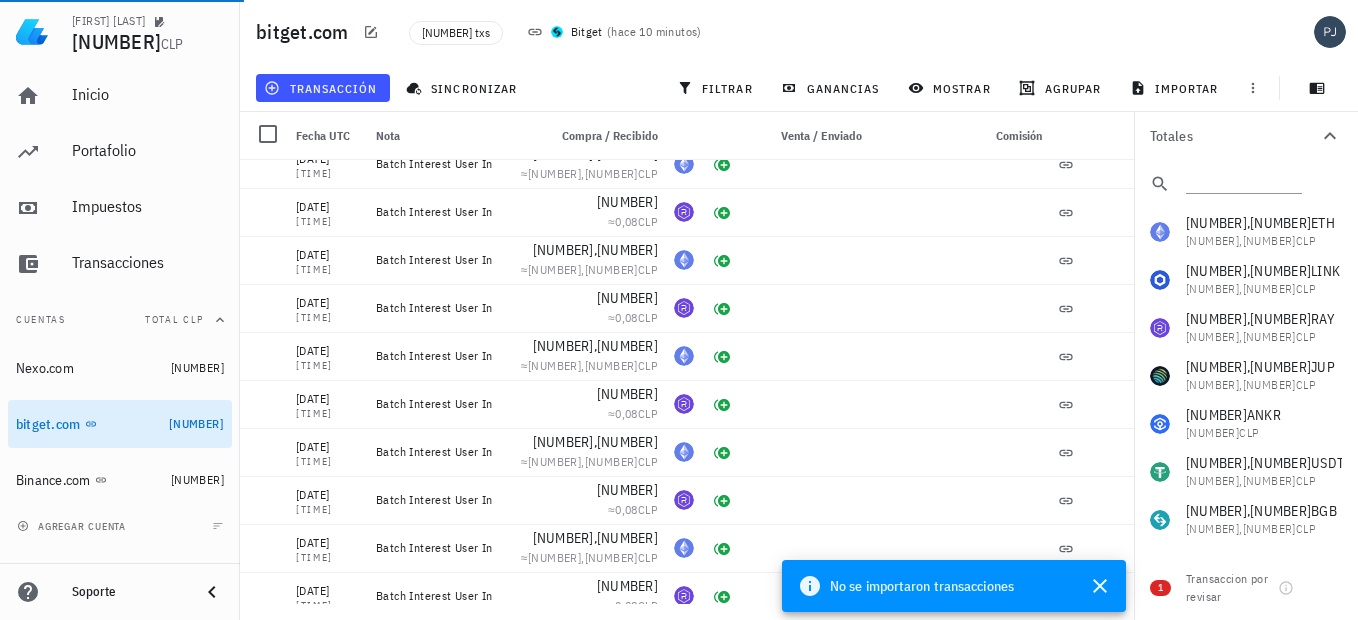 click 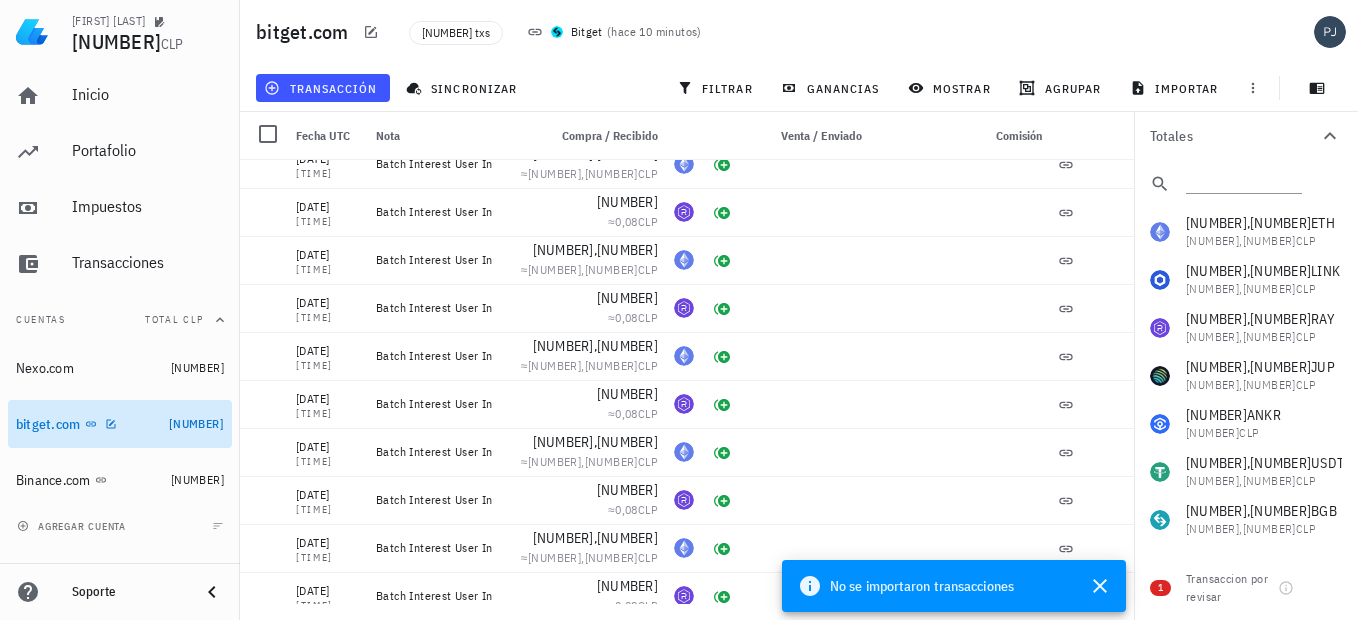 click on "[NUMBER]" at bounding box center (196, 423) 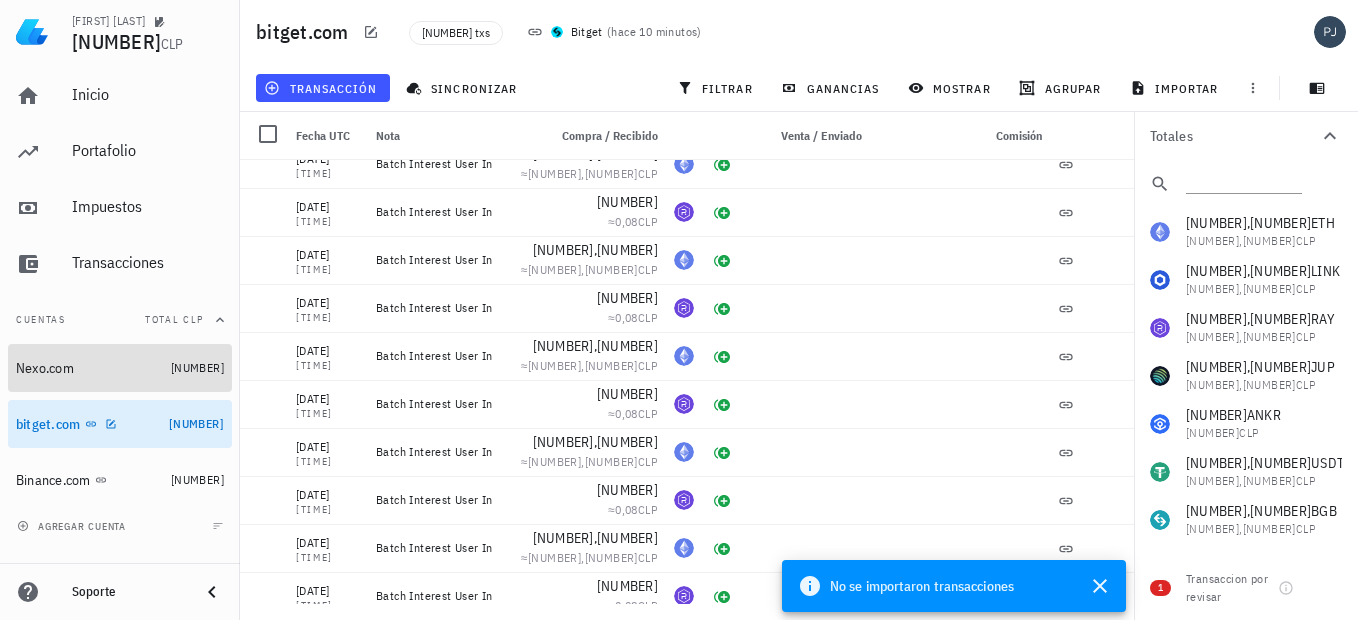 drag, startPoint x: 181, startPoint y: 423, endPoint x: 66, endPoint y: 374, distance: 125.004 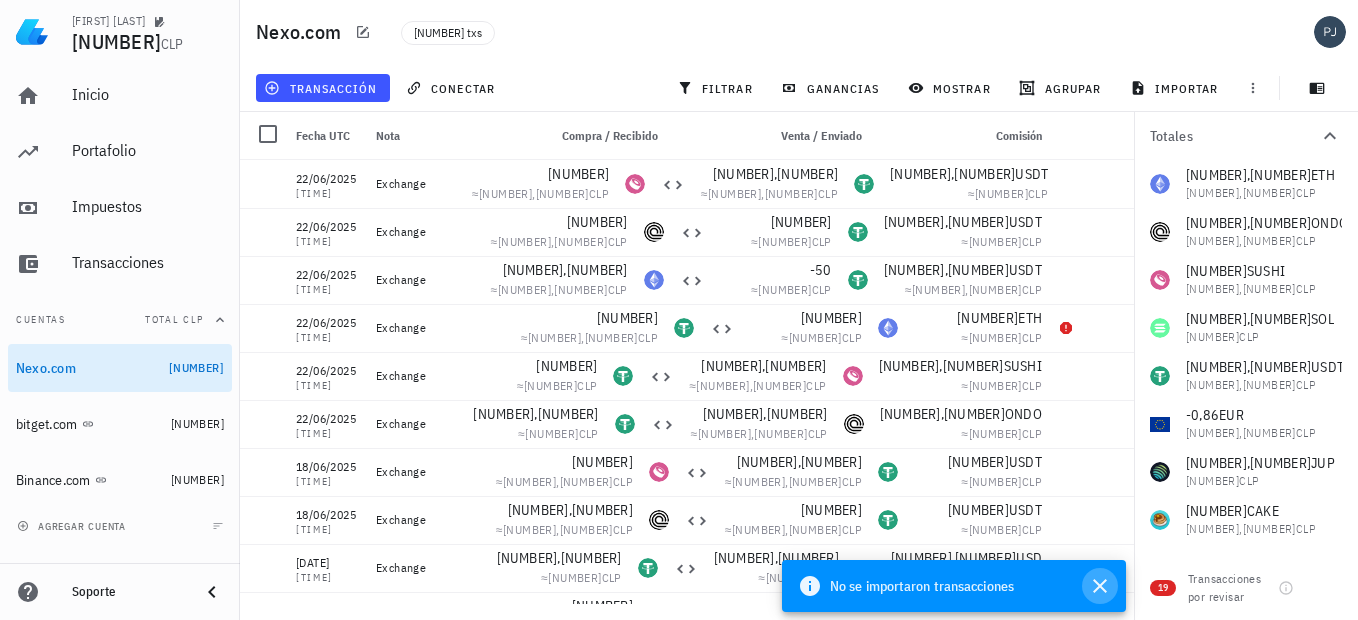 click 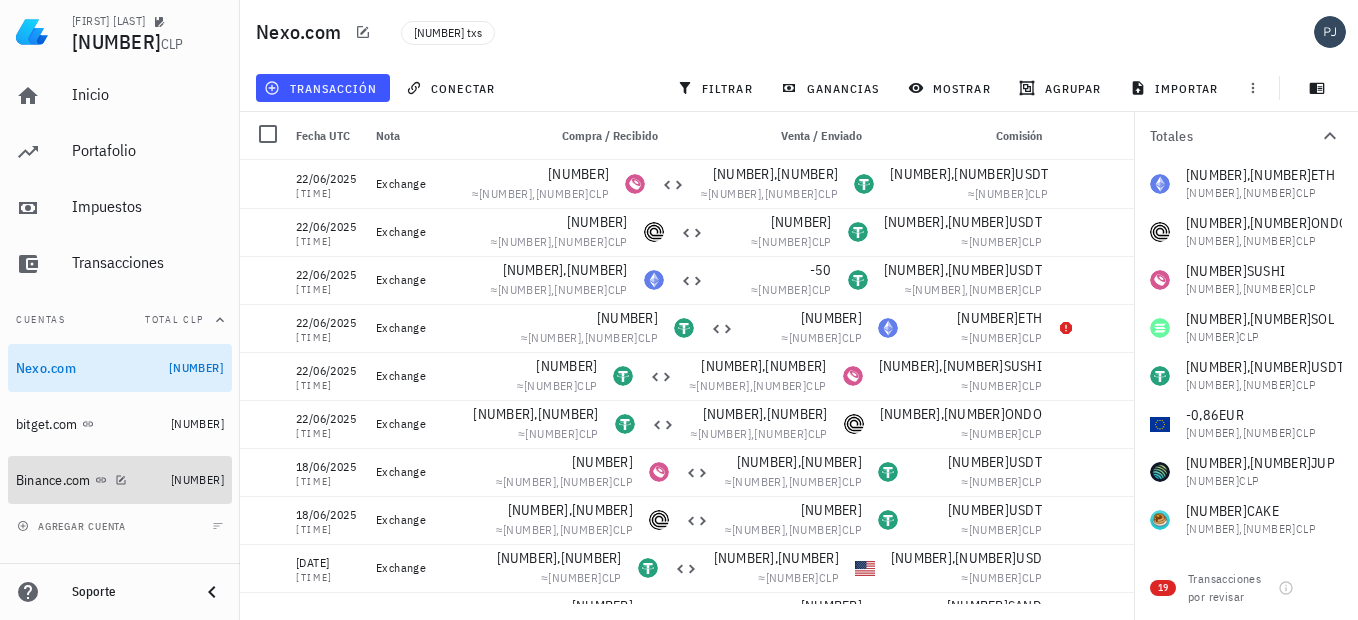 click on "Binance.com" at bounding box center (53, 480) 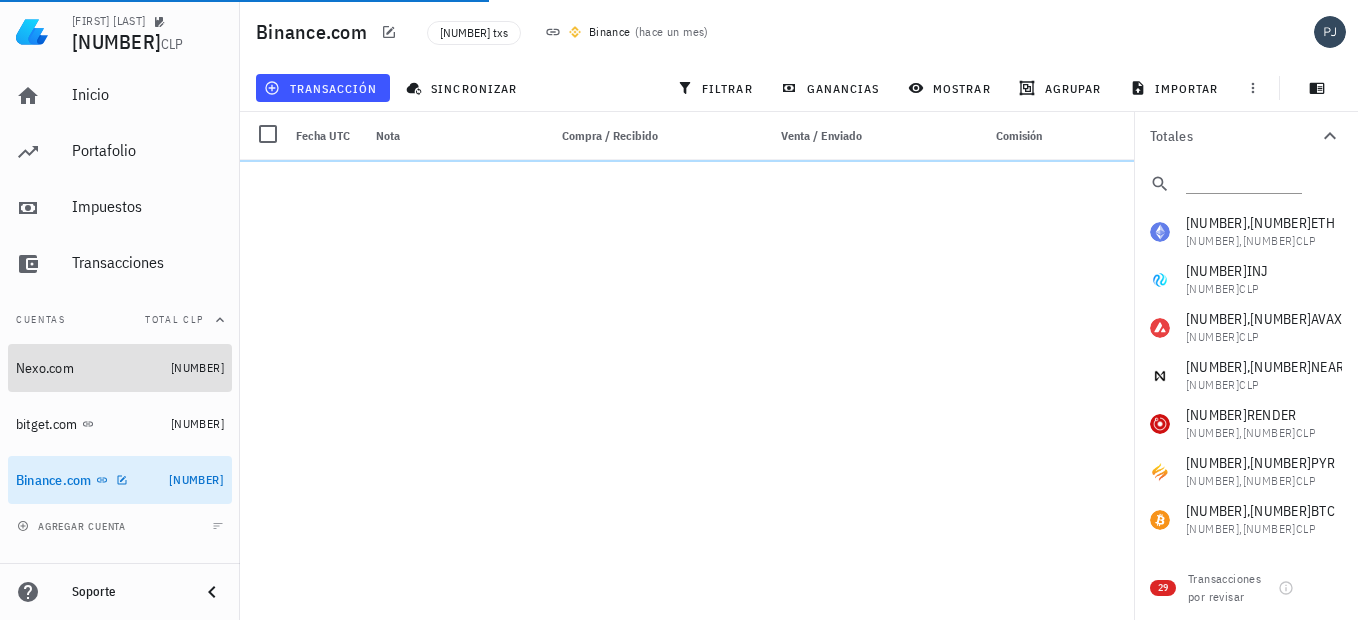 click on "Nexo.com" at bounding box center (89, 368) 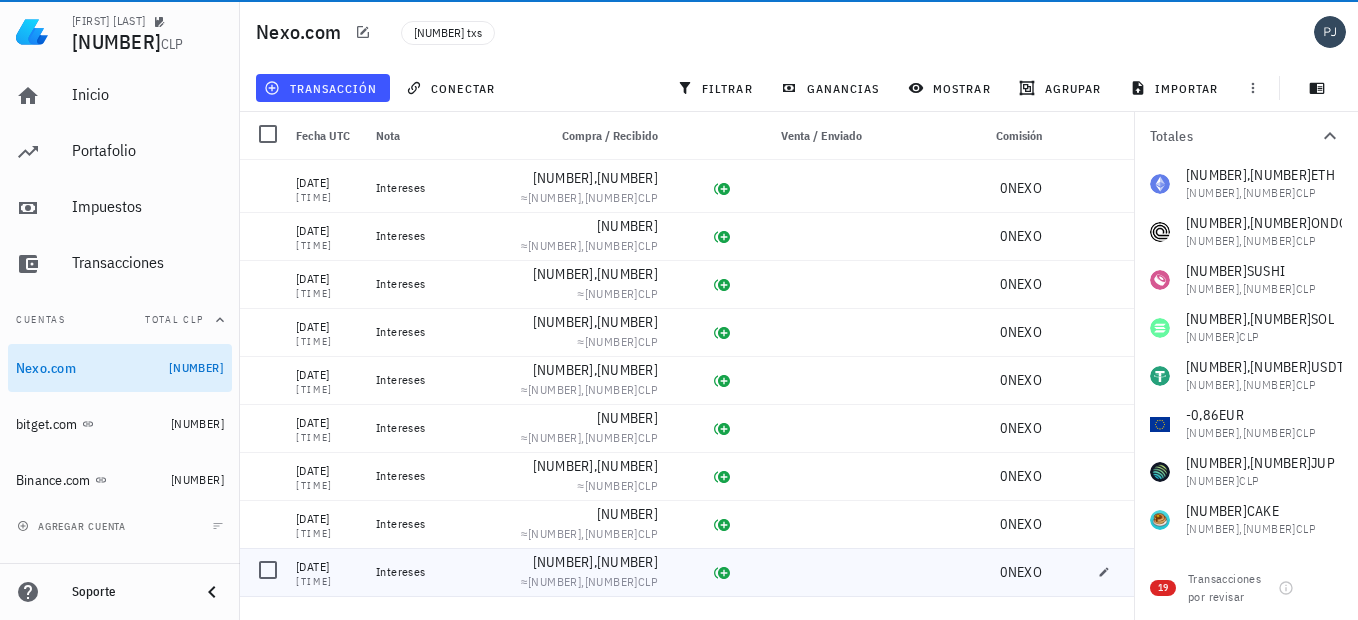 scroll, scrollTop: 13332, scrollLeft: 0, axis: vertical 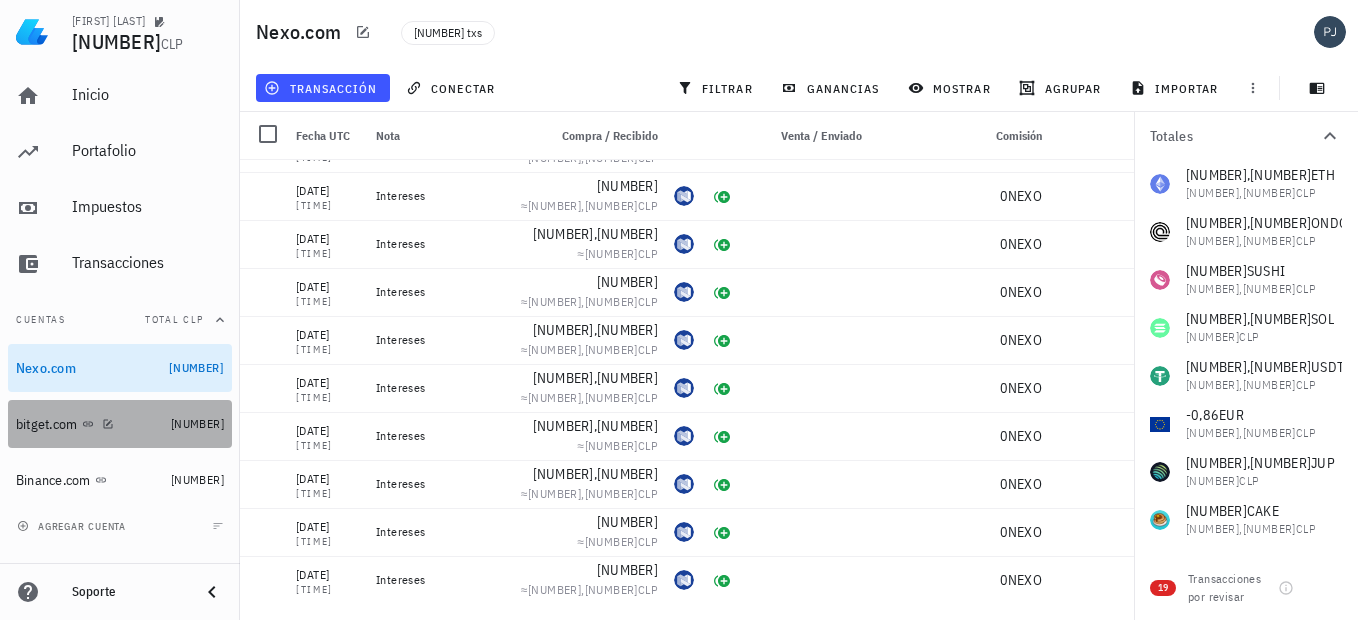 click on "bitget.com" at bounding box center (47, 424) 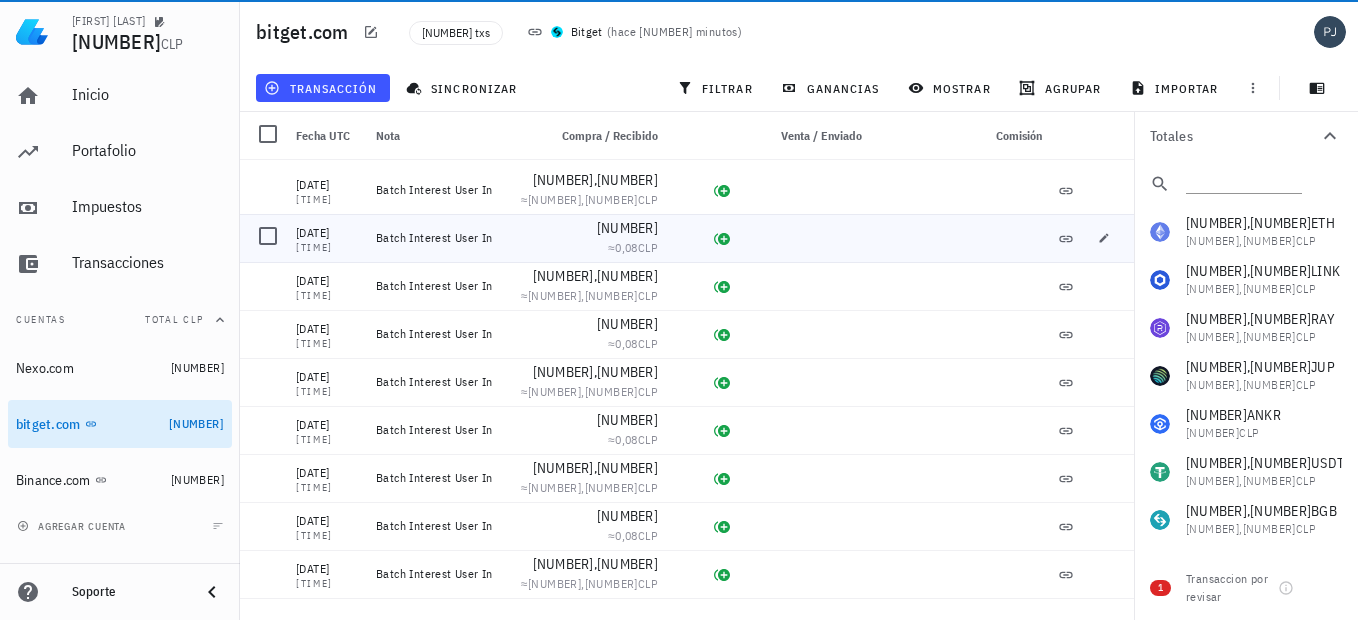 scroll, scrollTop: 0, scrollLeft: 0, axis: both 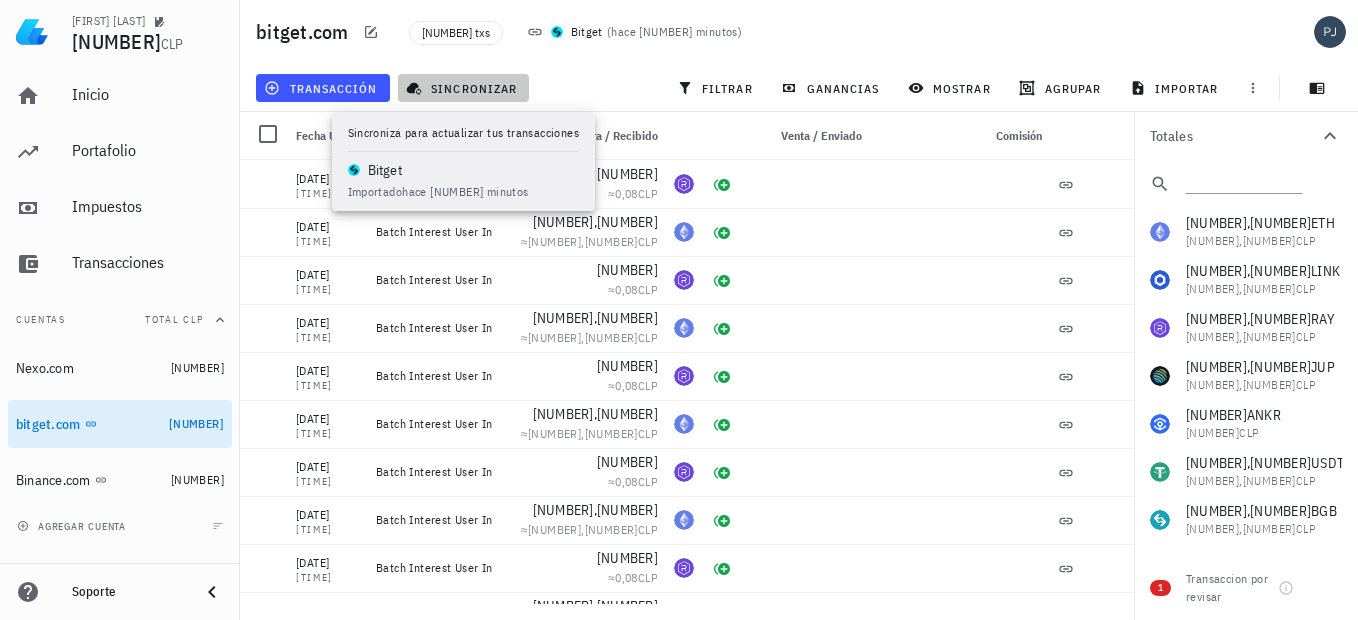 click on "sincronizar" at bounding box center [463, 88] 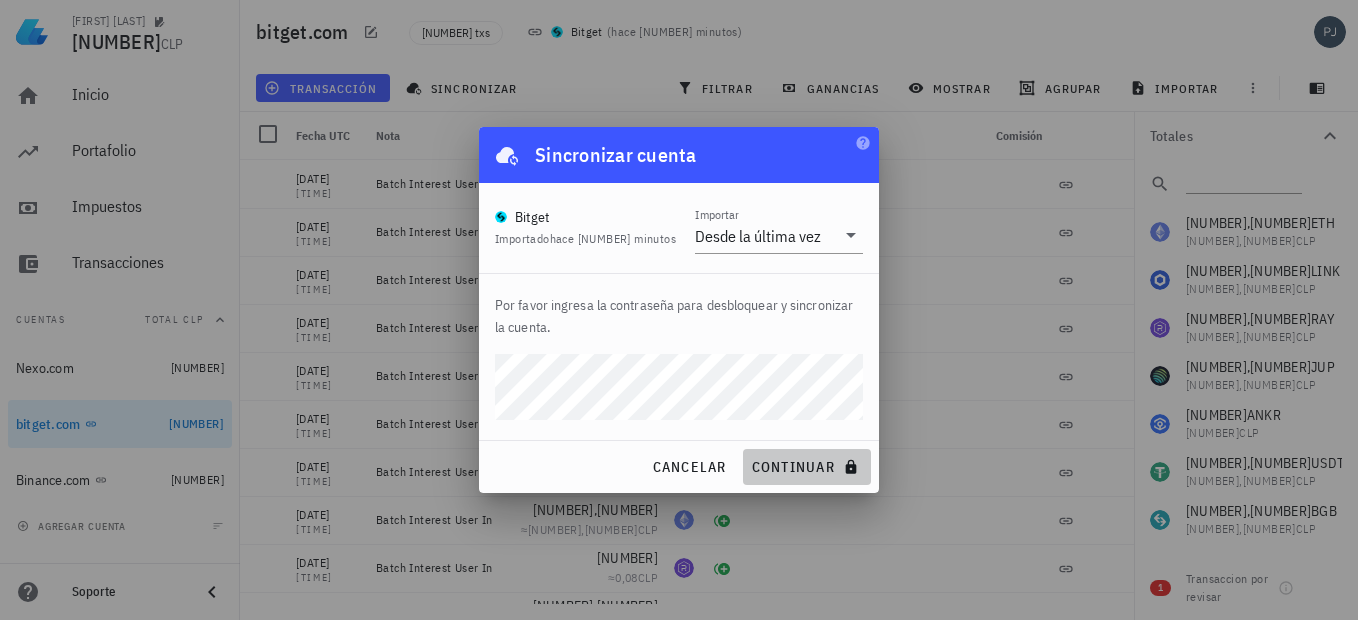 click on "continuar" at bounding box center (807, 467) 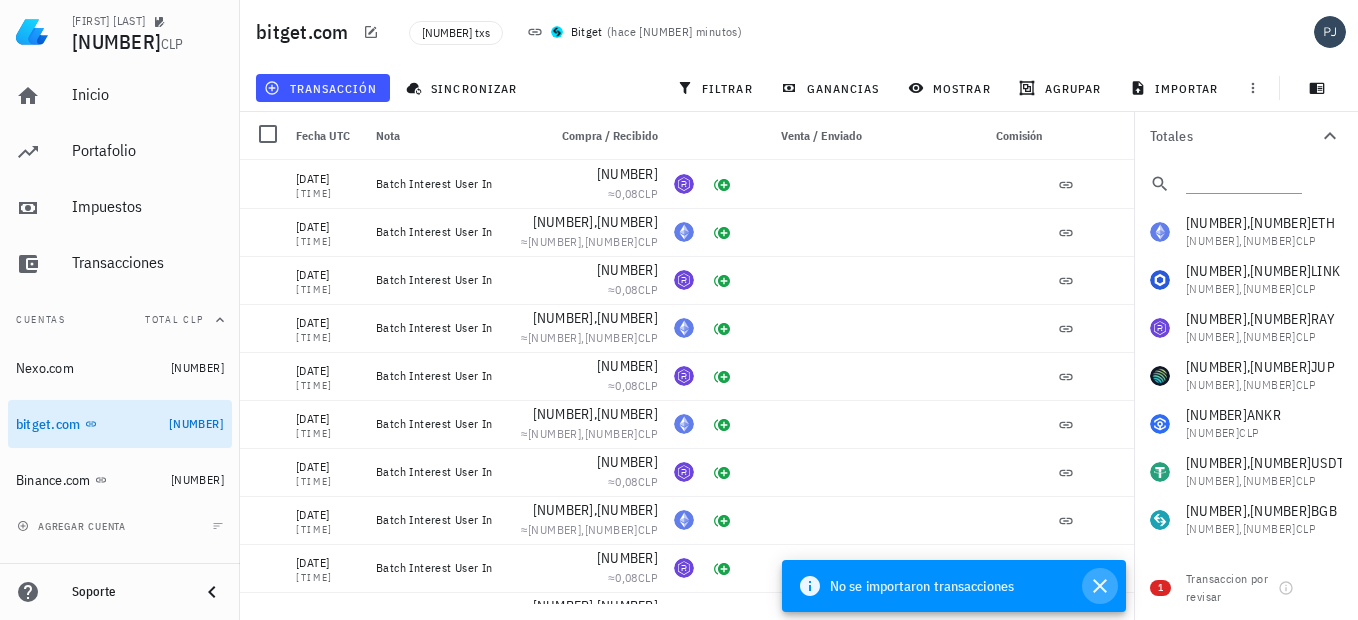 click 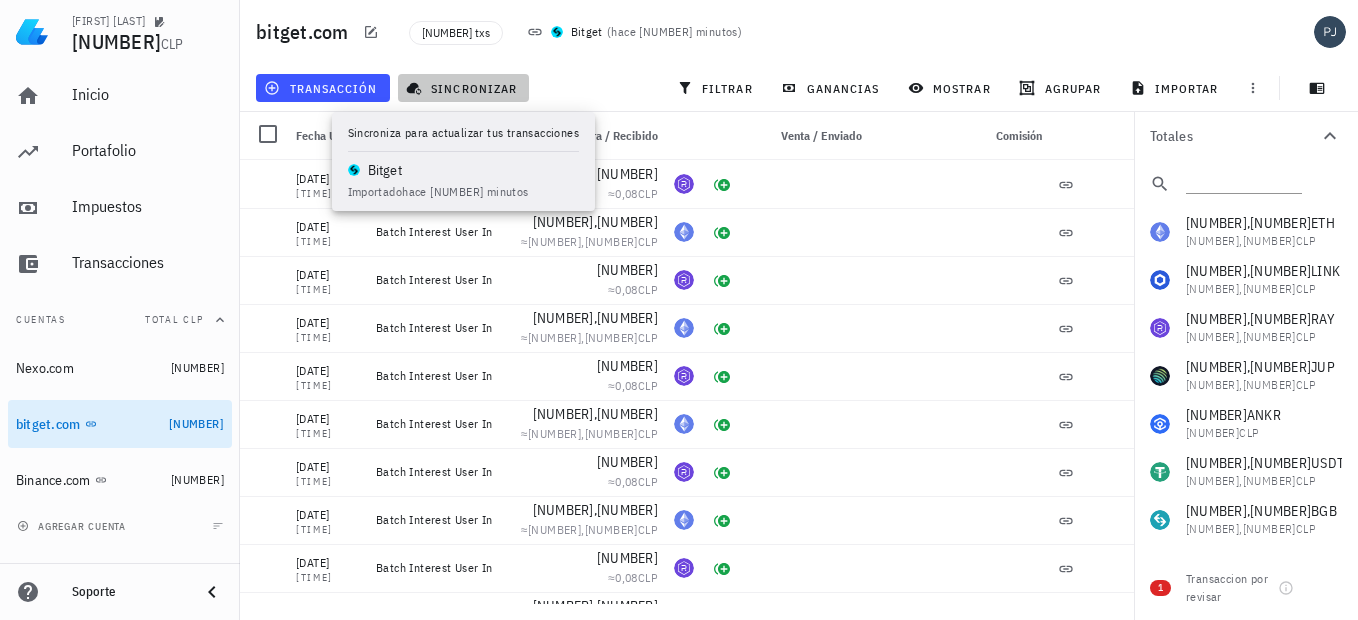 click on "sincronizar" at bounding box center (463, 88) 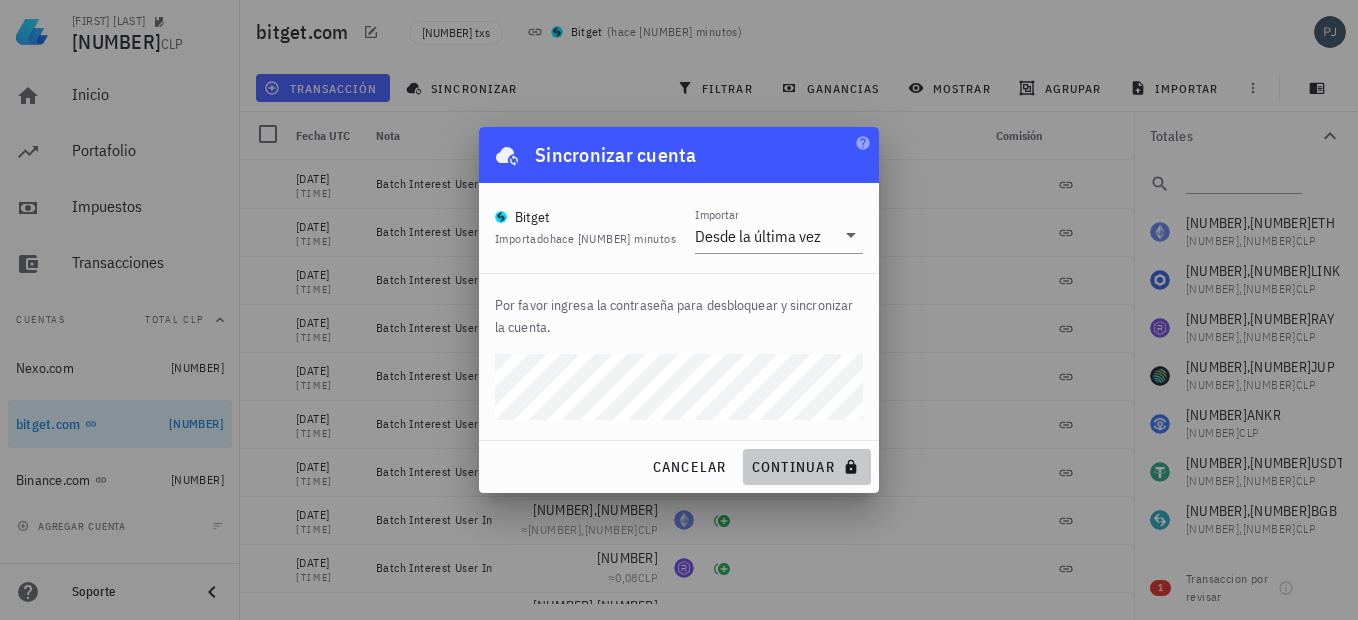 click on "continuar" at bounding box center (807, 467) 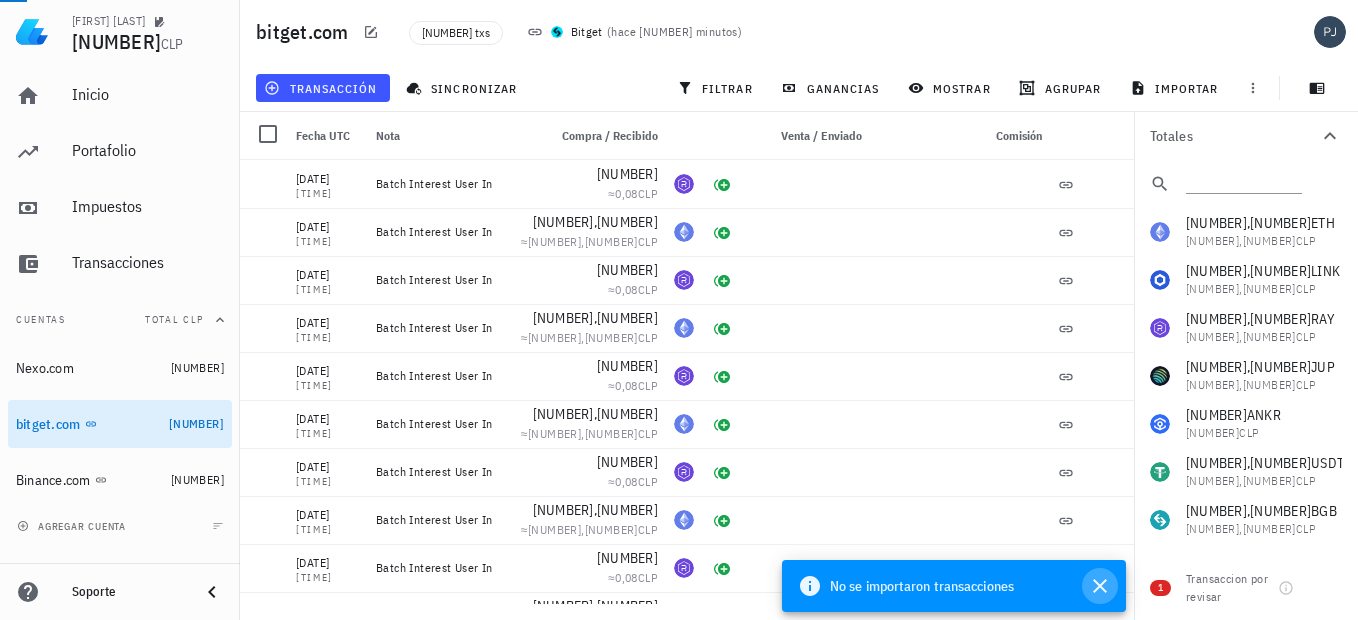 click 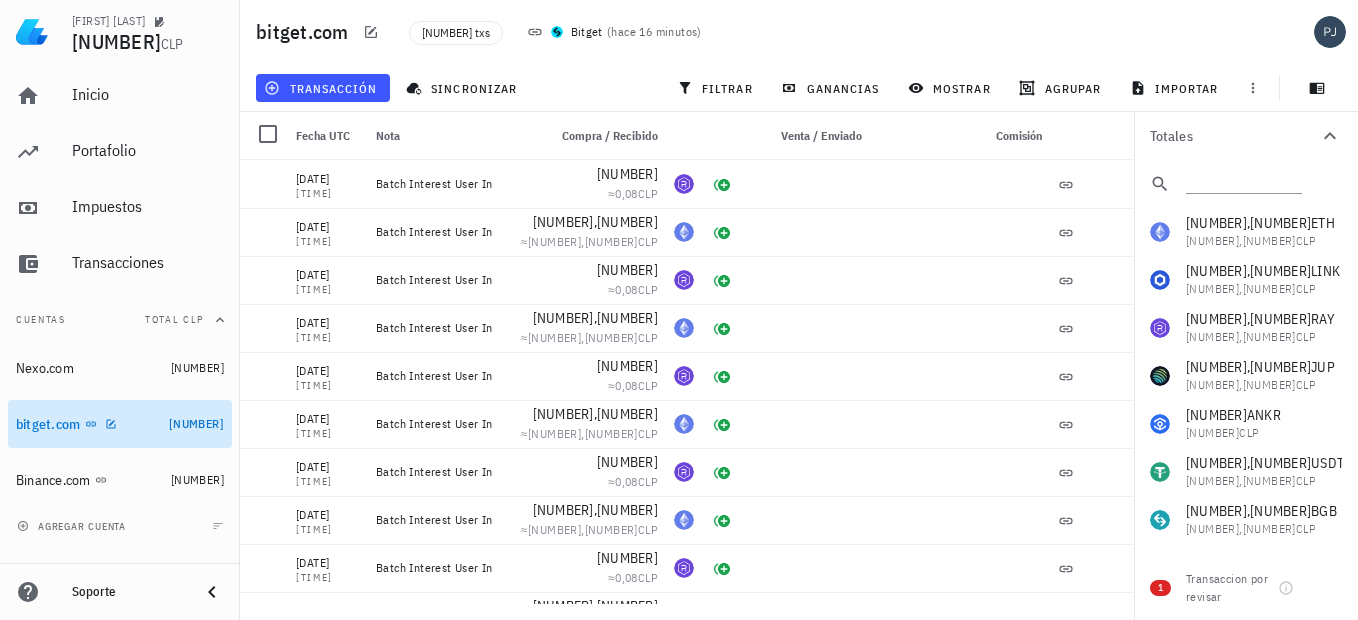 click on "bitget.com" at bounding box center [48, 424] 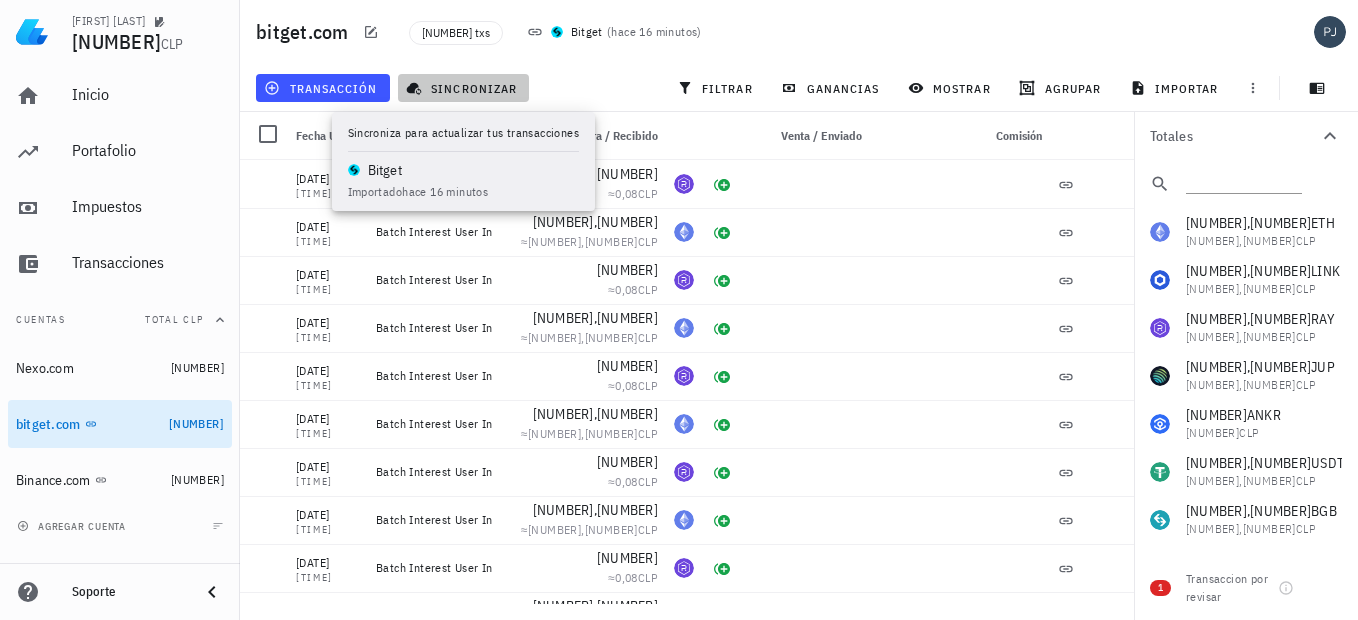 click on "sincronizar" at bounding box center (463, 88) 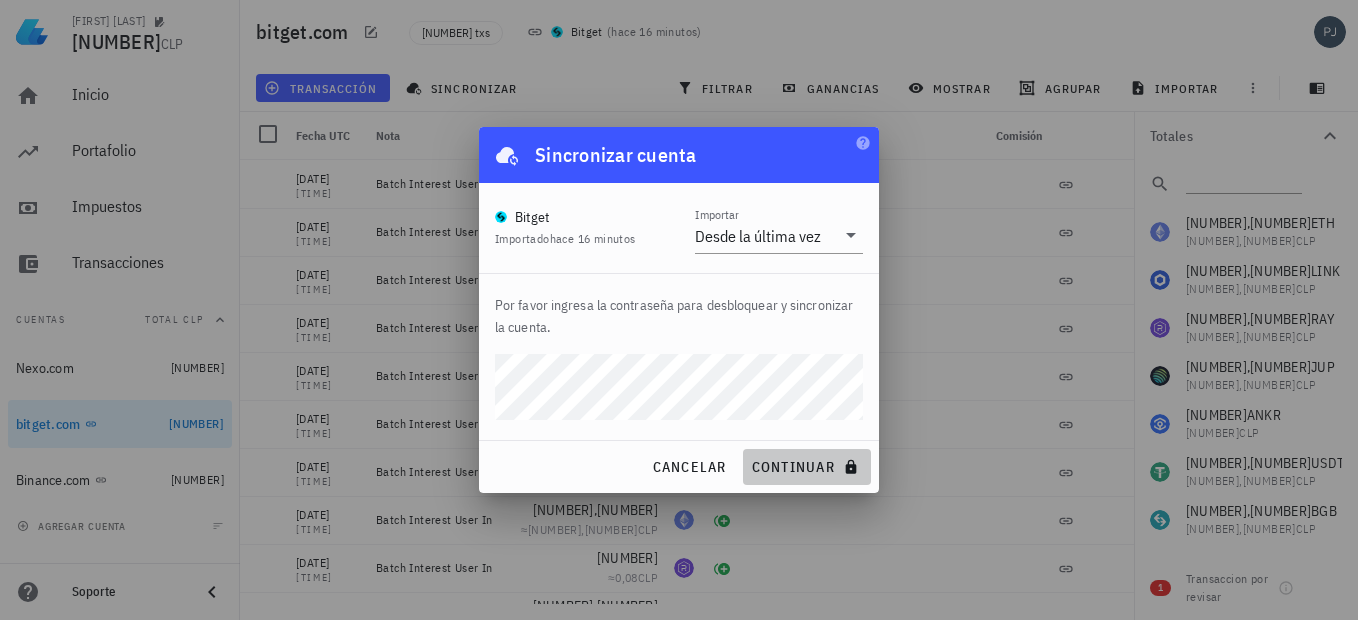 click on "continuar" at bounding box center (807, 467) 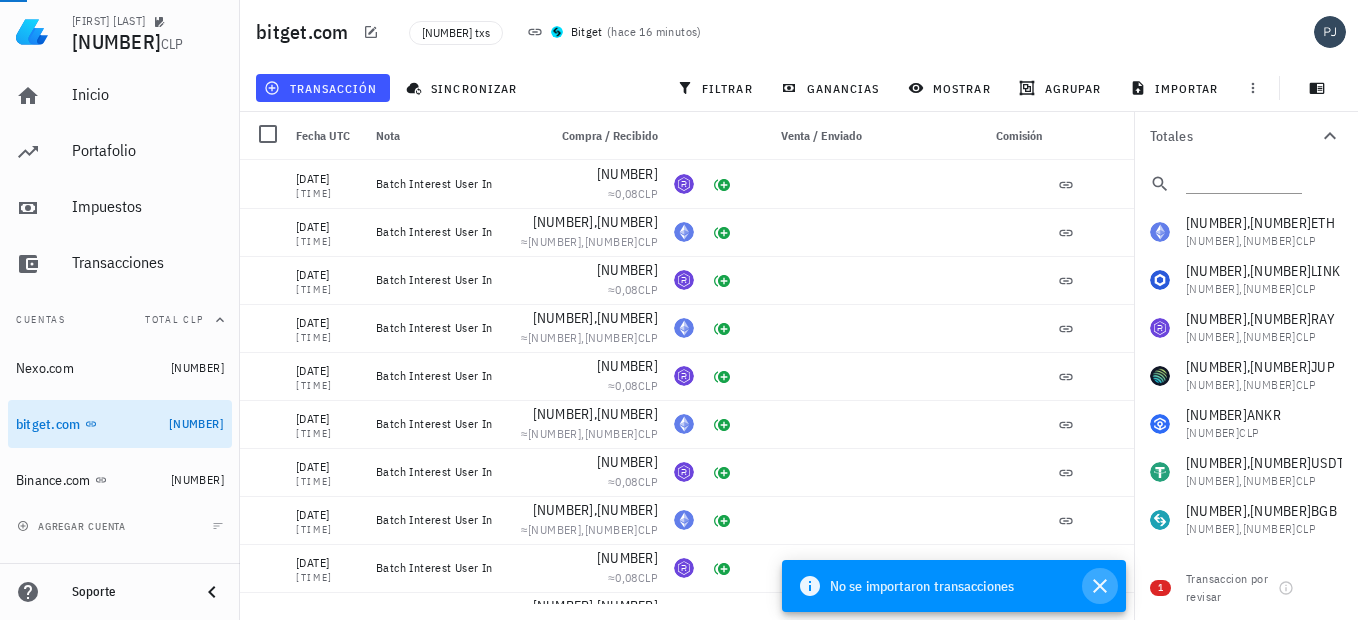 click 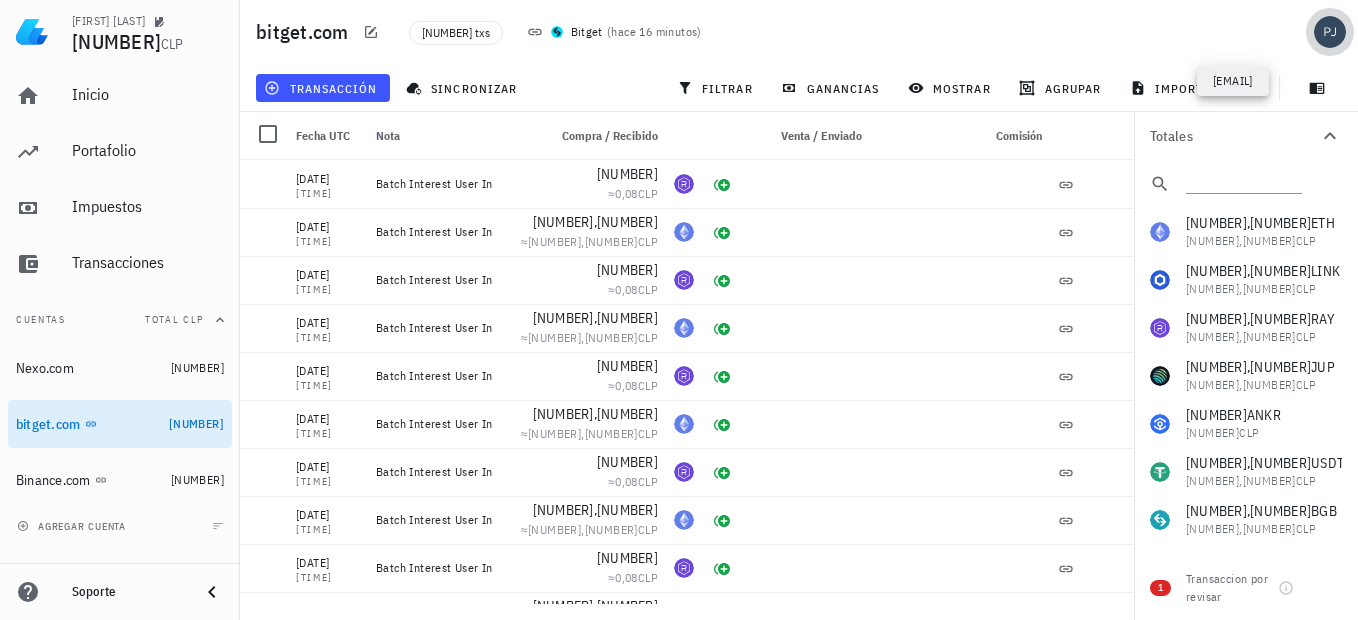 click at bounding box center (1330, 32) 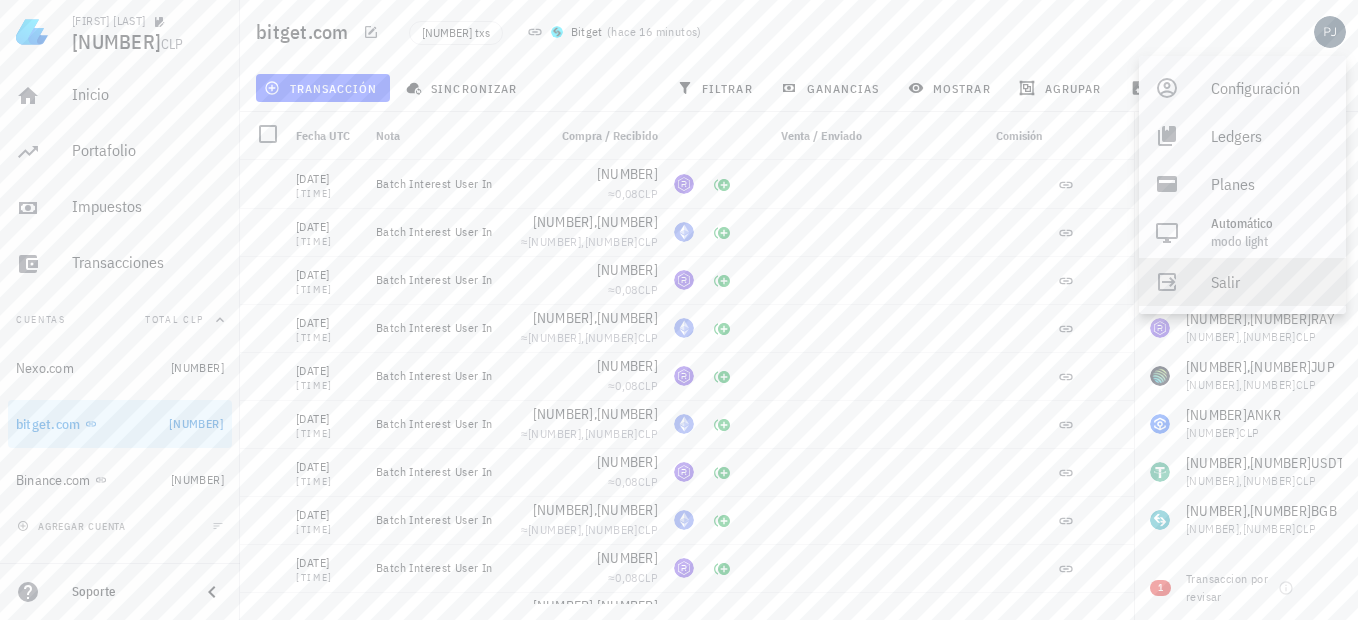 click on "Salir" at bounding box center [1270, 282] 